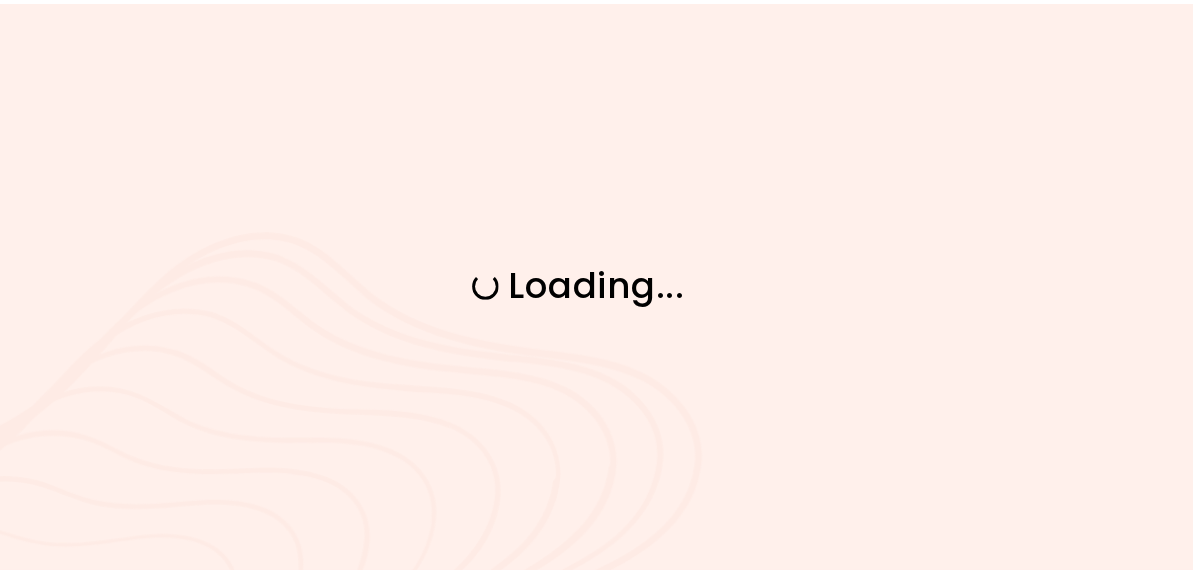 scroll, scrollTop: 0, scrollLeft: 0, axis: both 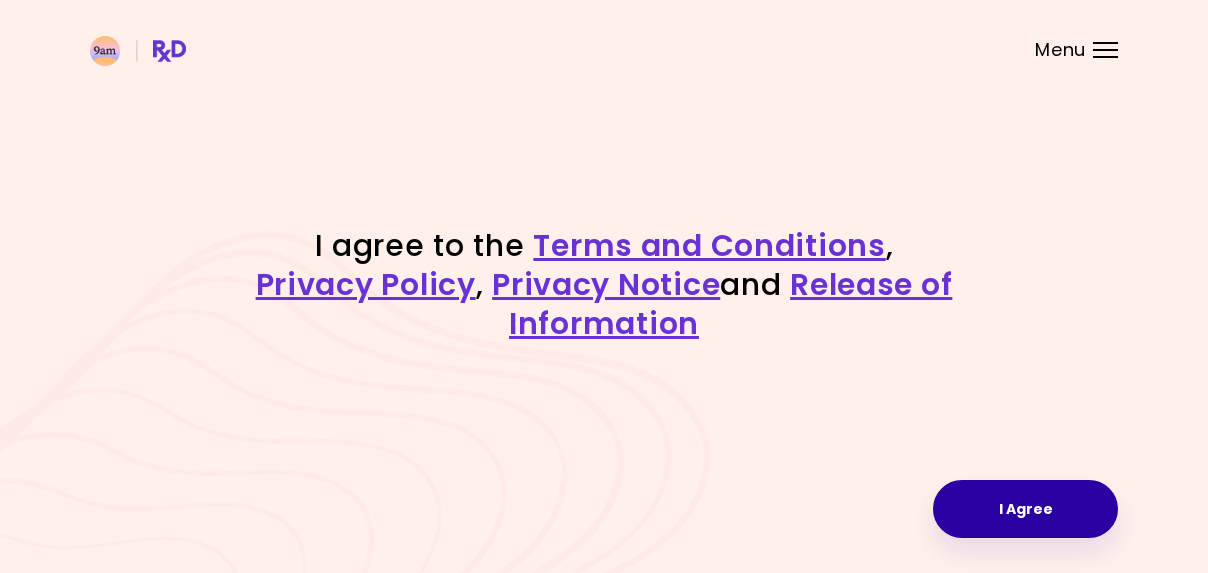click on "I Agree" at bounding box center (1025, 509) 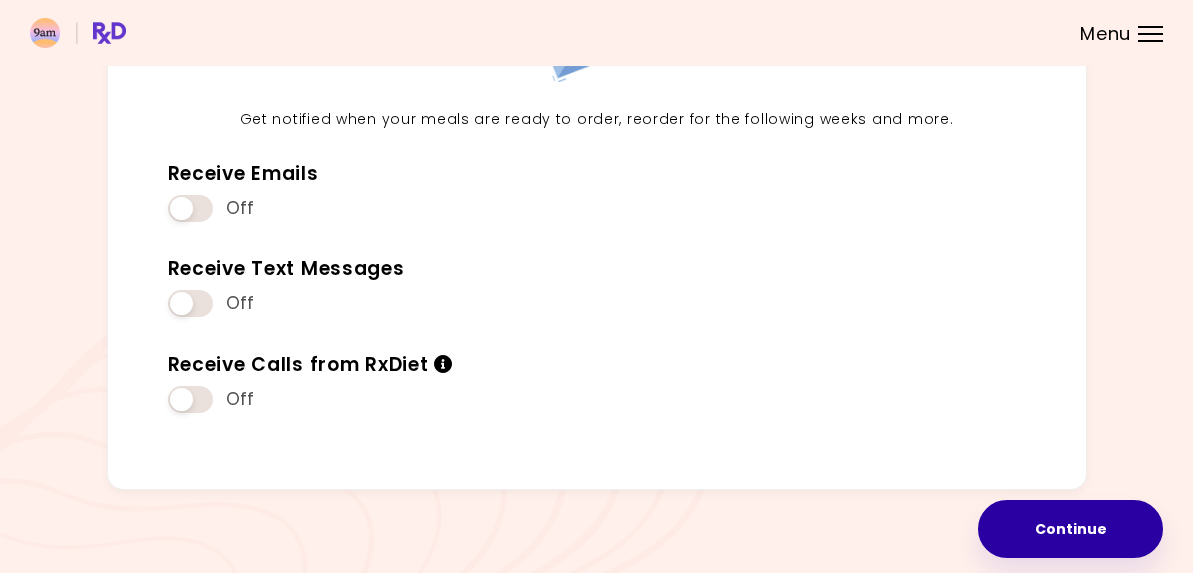 scroll, scrollTop: 246, scrollLeft: 0, axis: vertical 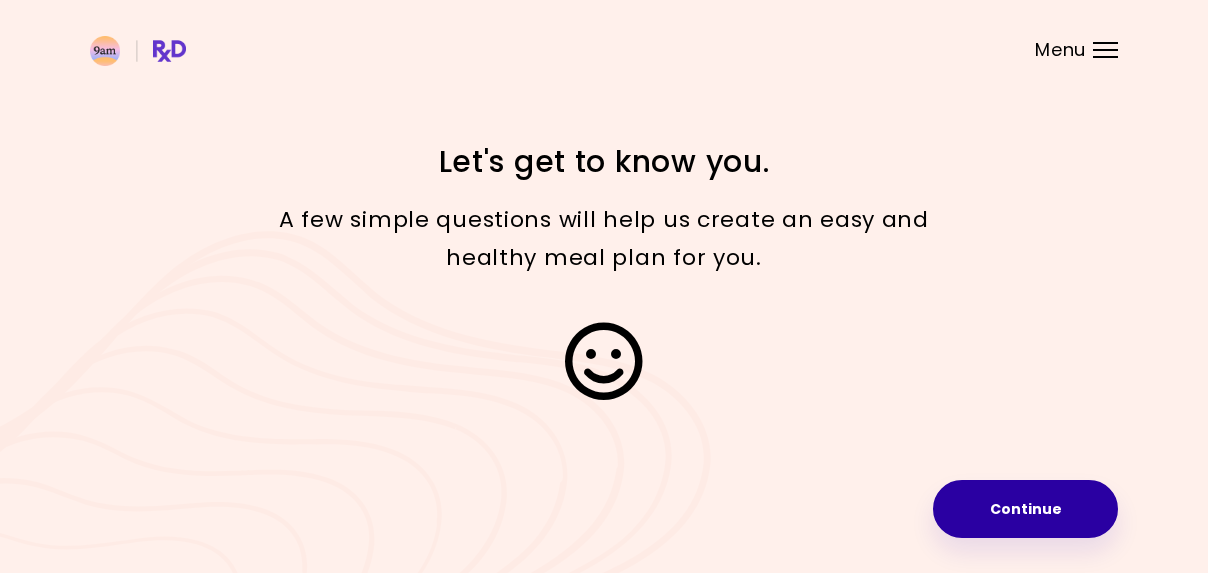 click on "Continue" at bounding box center [1025, 509] 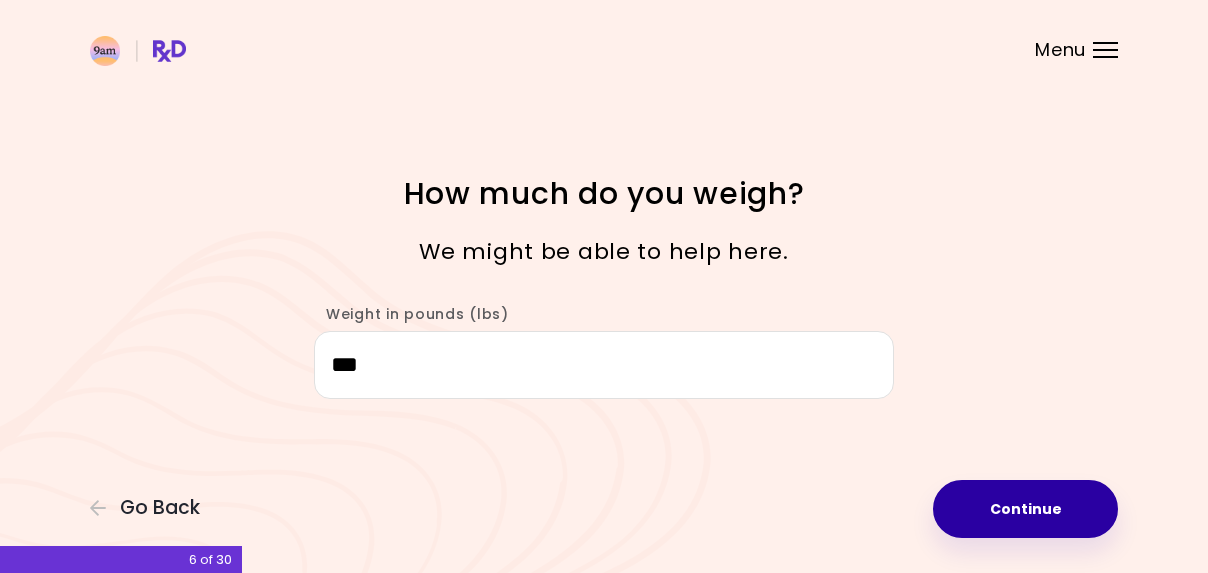 type on "***" 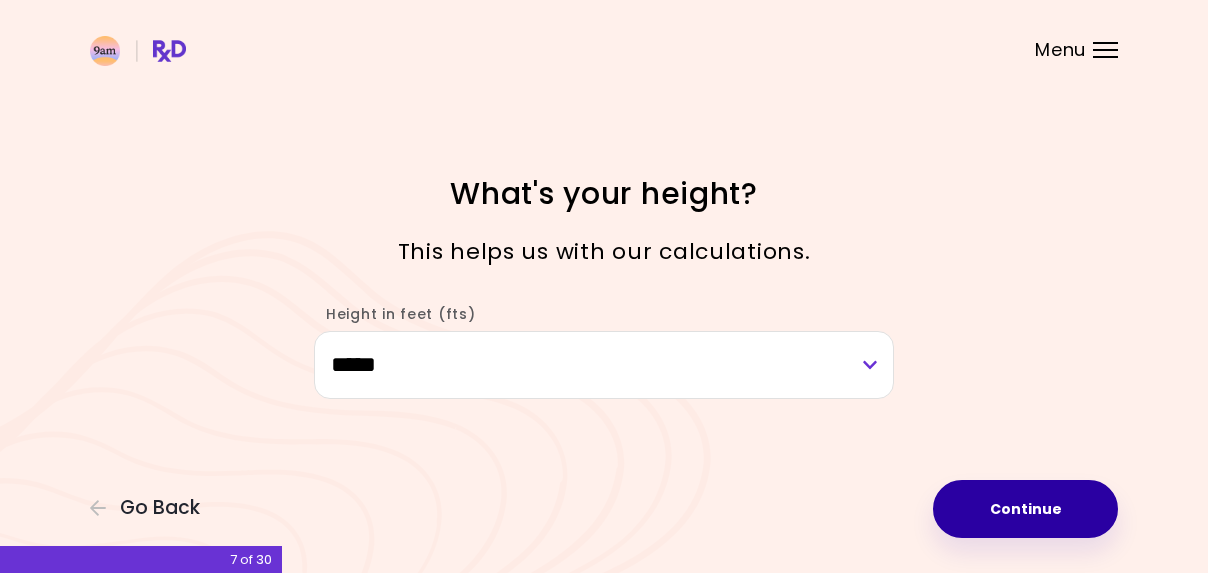 click on "Continue" at bounding box center [1025, 509] 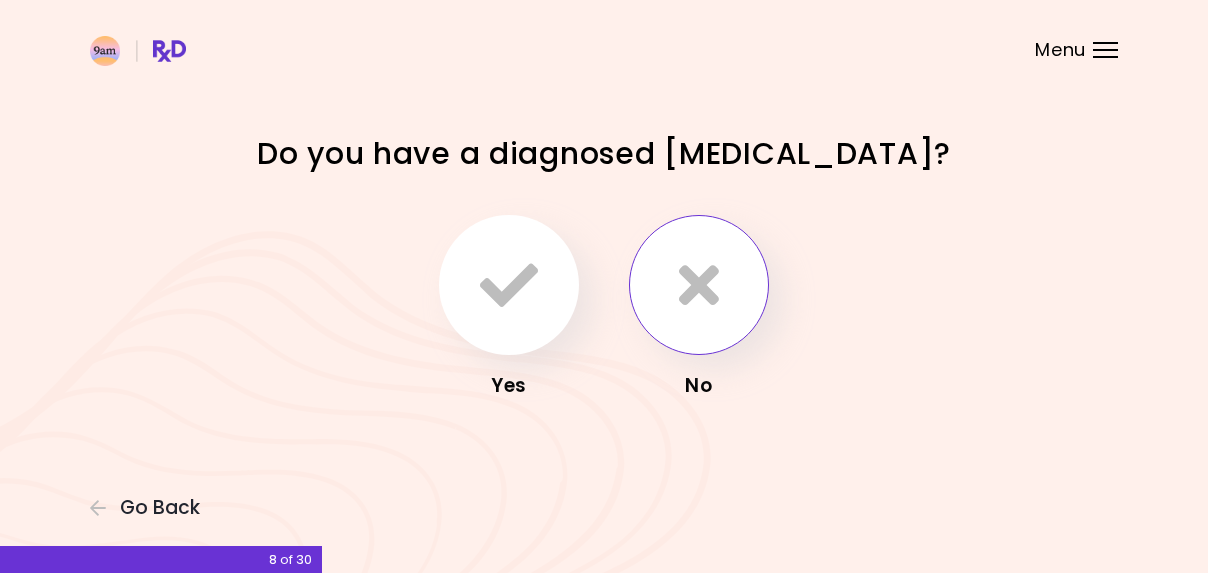 click at bounding box center (699, 285) 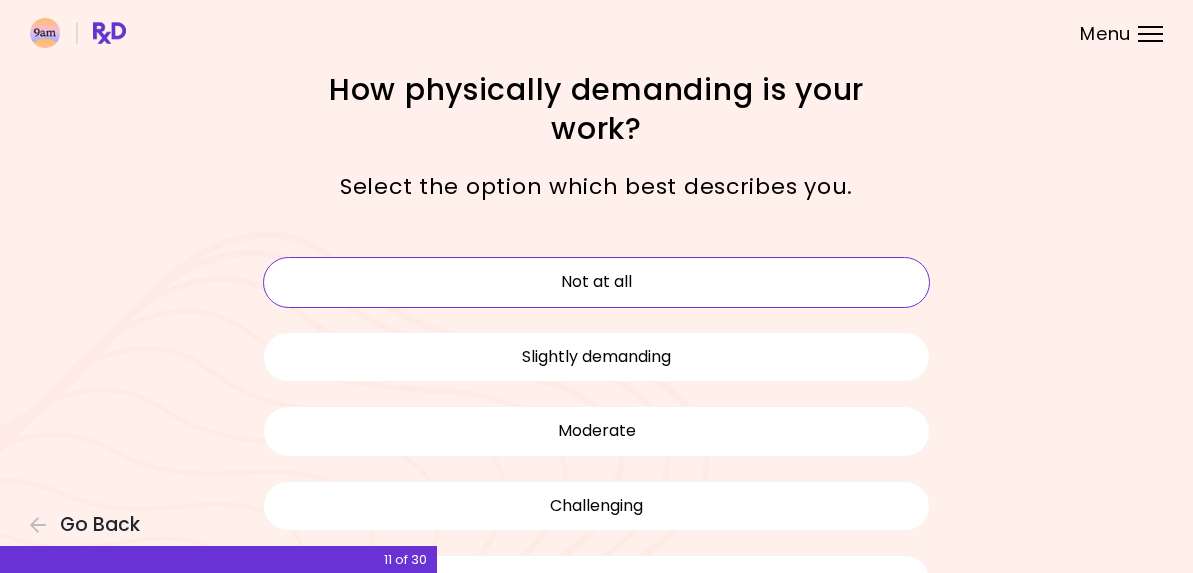 click on "Not at all" at bounding box center (597, 282) 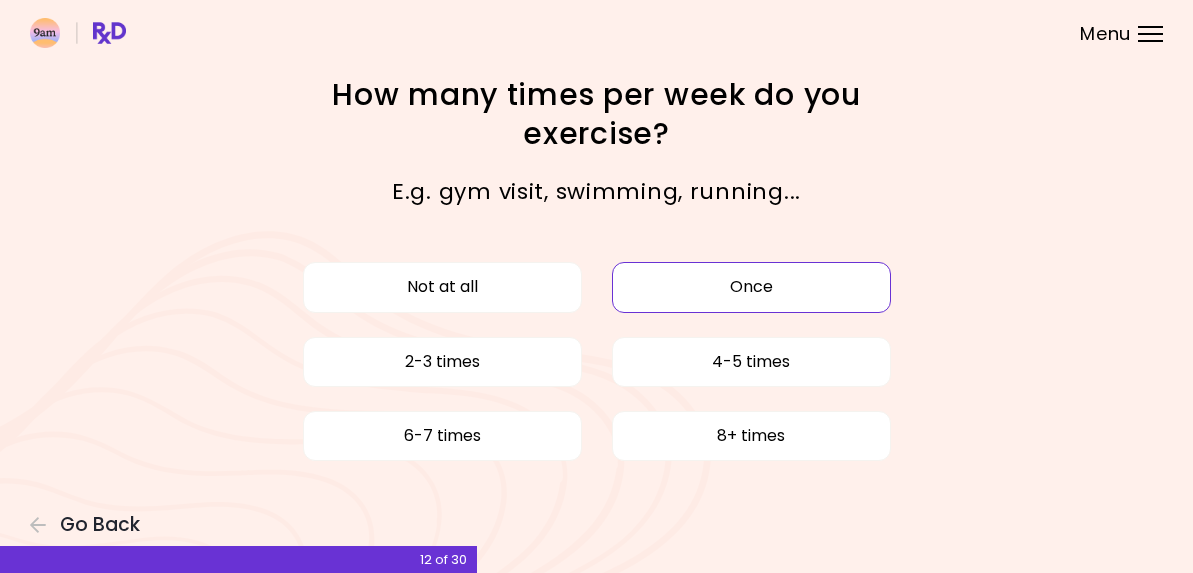 click on "Once" at bounding box center [751, 287] 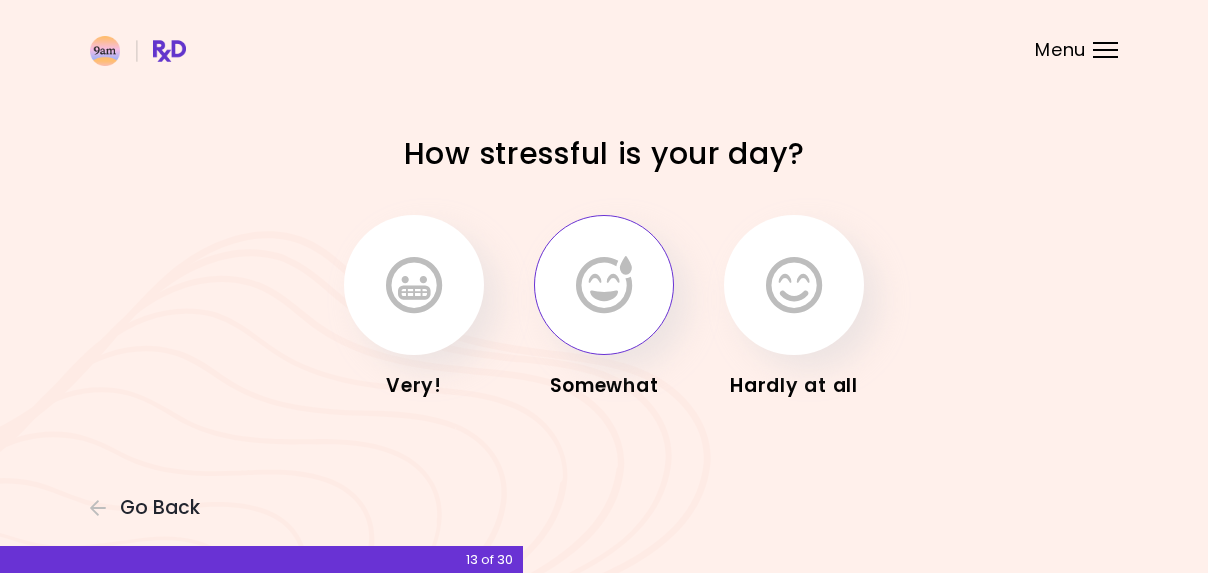 click at bounding box center (604, 285) 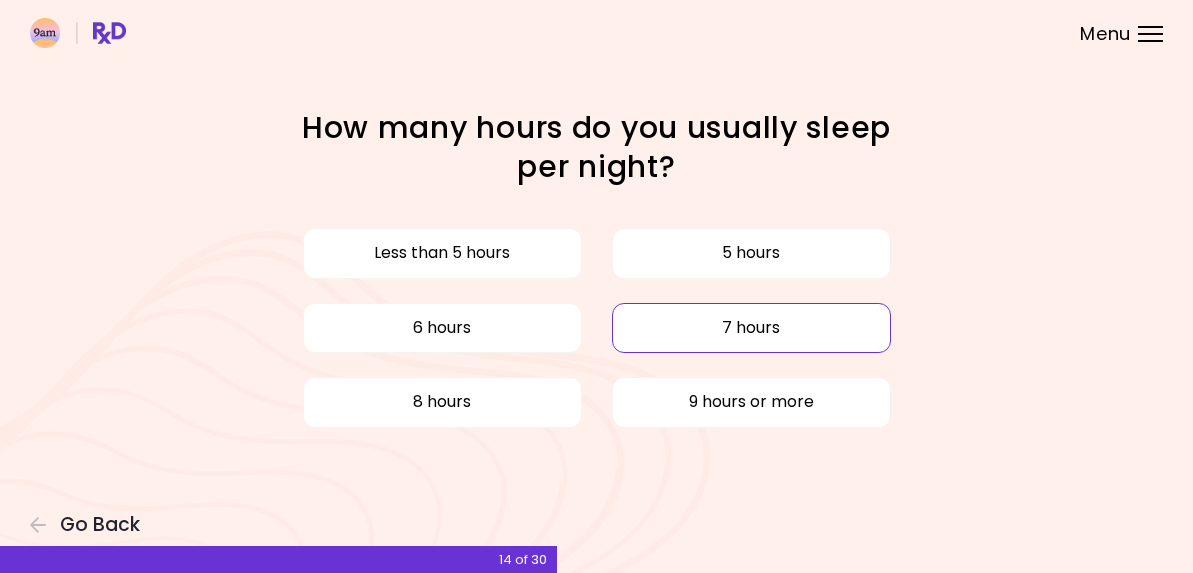 click on "7 hours" at bounding box center (751, 328) 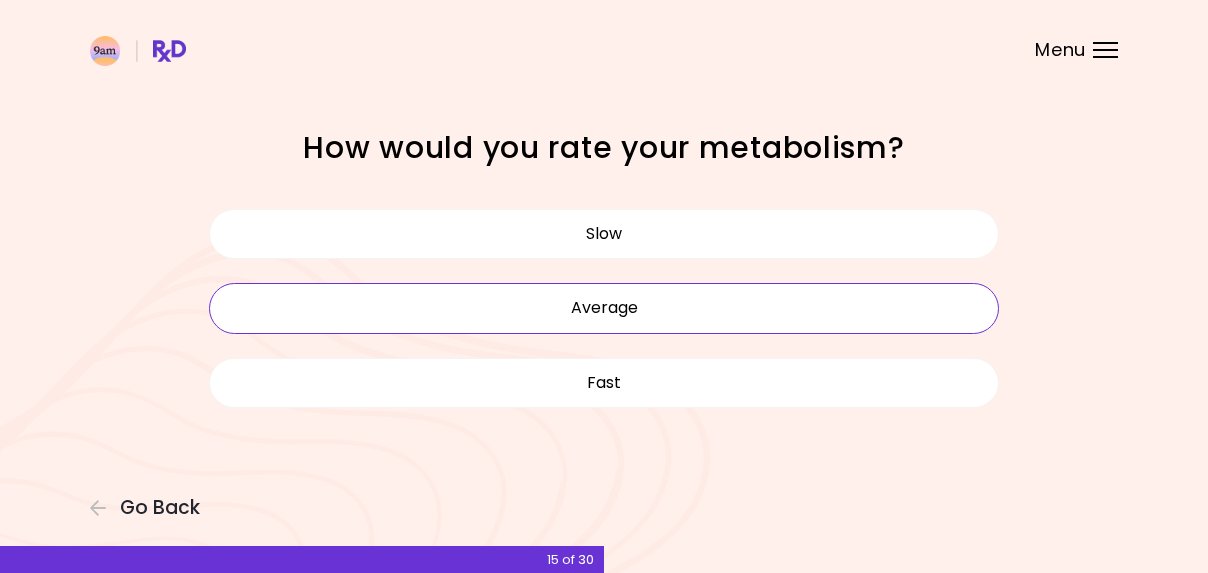 click on "Average" at bounding box center (604, 308) 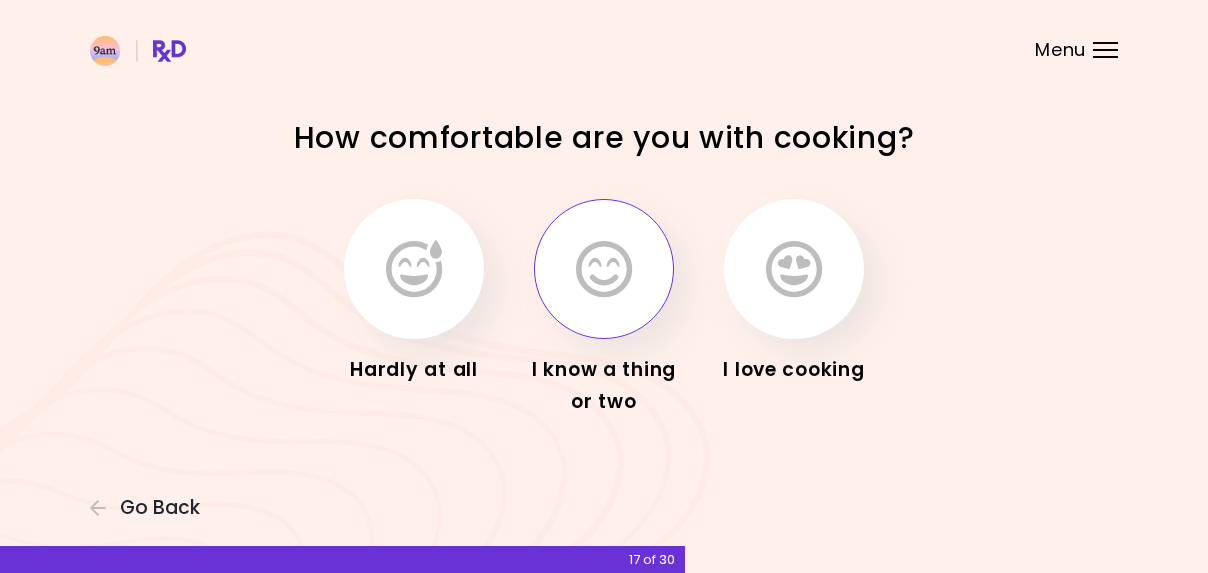 click at bounding box center (604, 269) 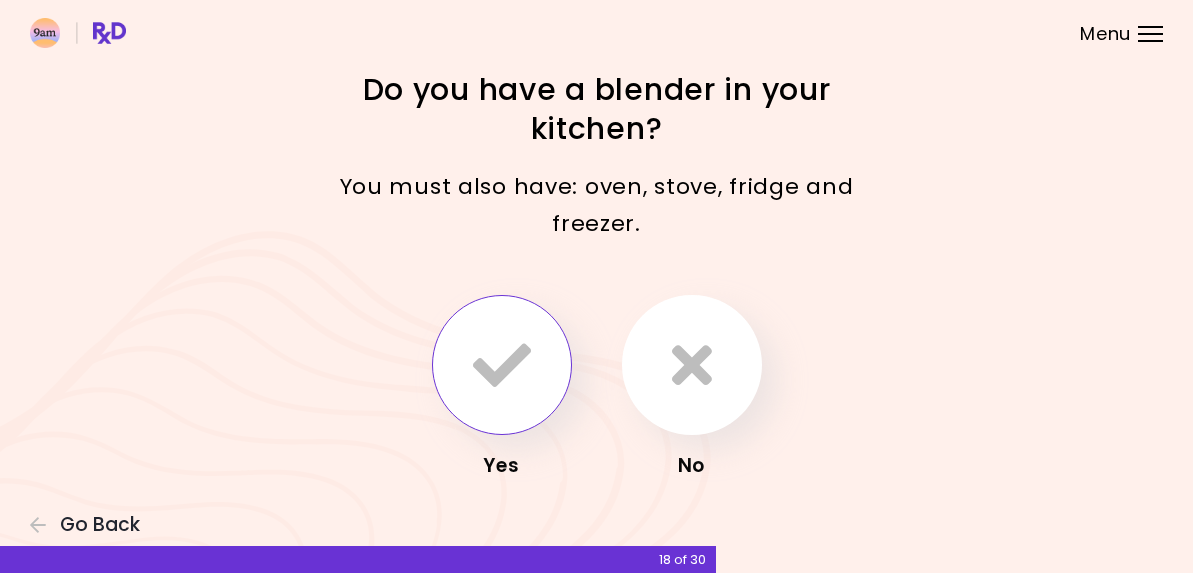 click at bounding box center [502, 365] 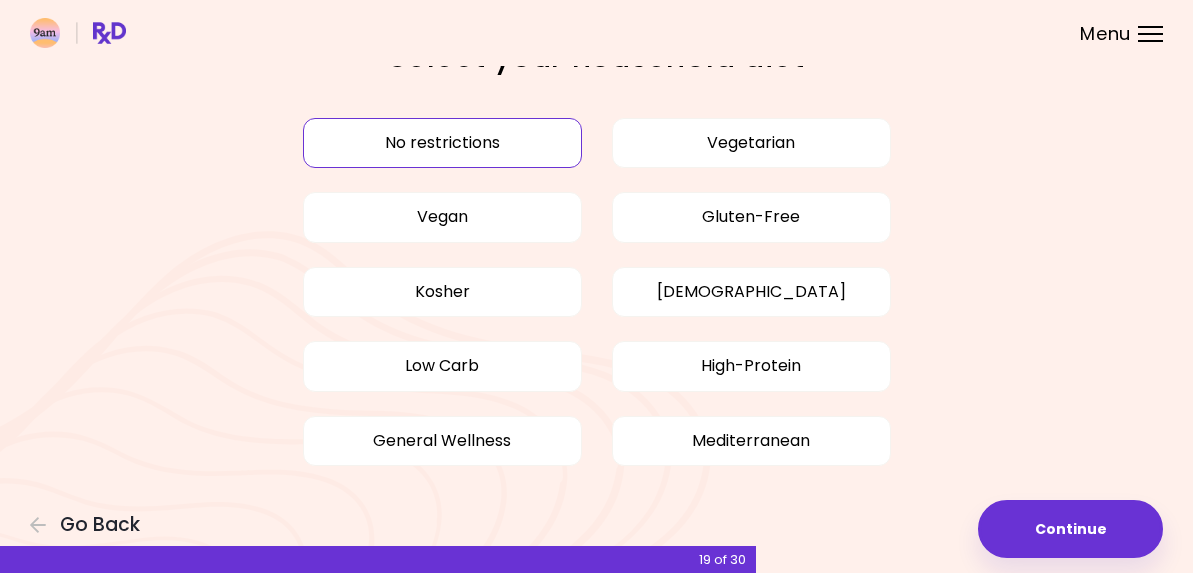 scroll, scrollTop: 98, scrollLeft: 0, axis: vertical 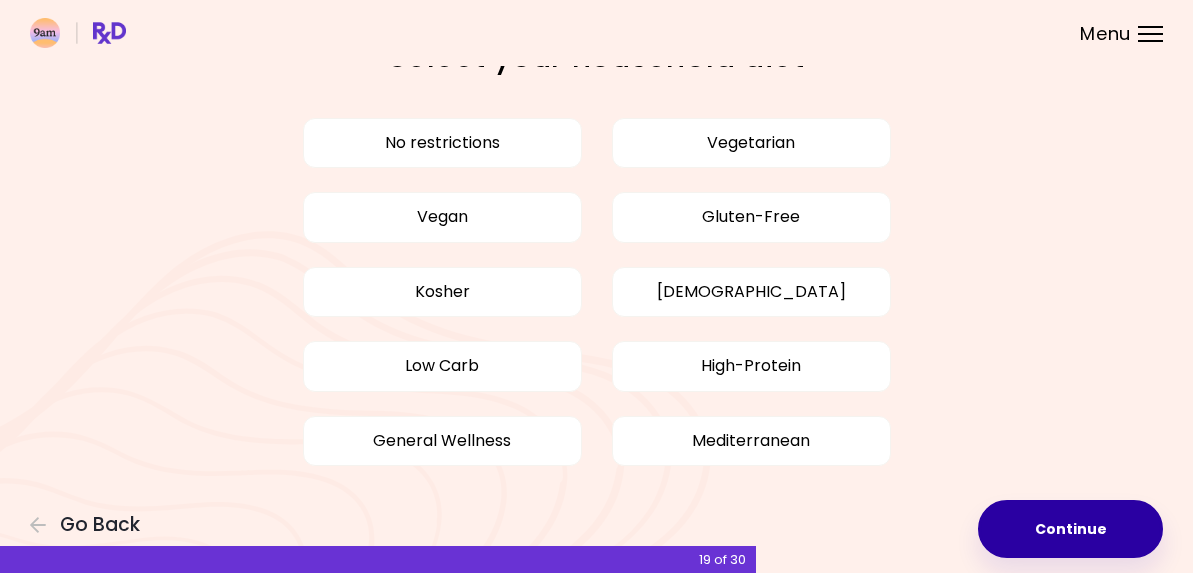 click on "Continue" at bounding box center [1070, 529] 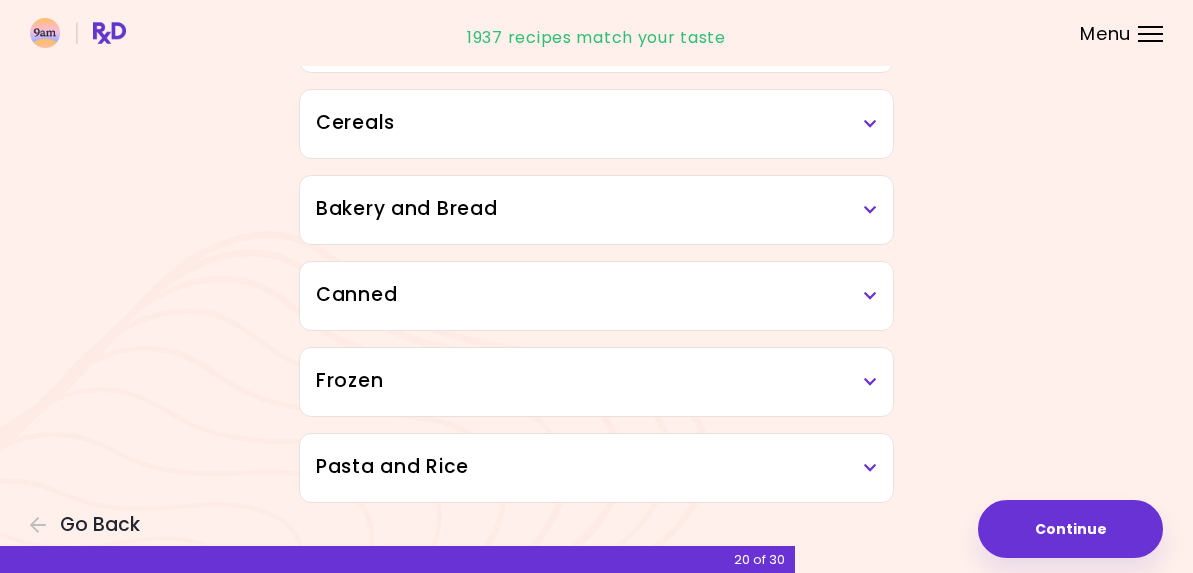 scroll, scrollTop: 1135, scrollLeft: 0, axis: vertical 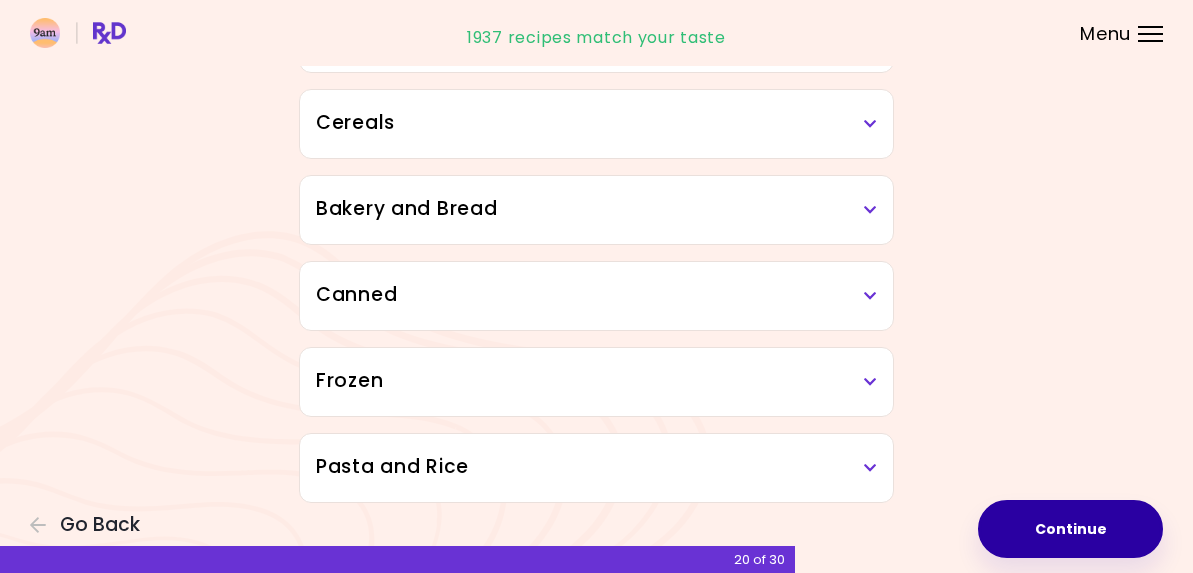 click on "Continue" at bounding box center [1070, 529] 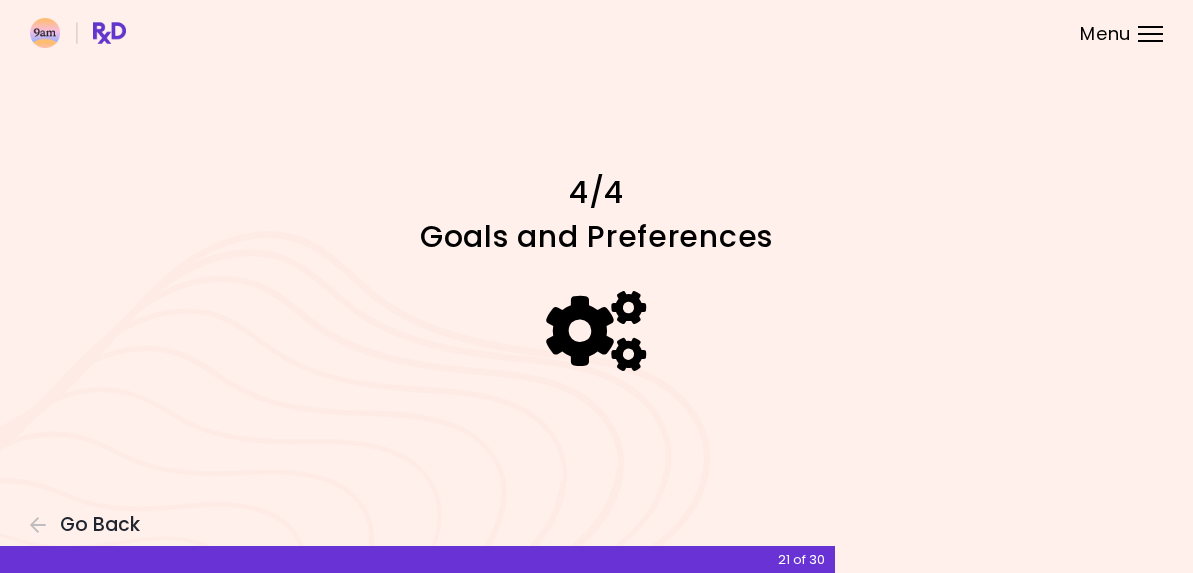 scroll, scrollTop: 0, scrollLeft: 0, axis: both 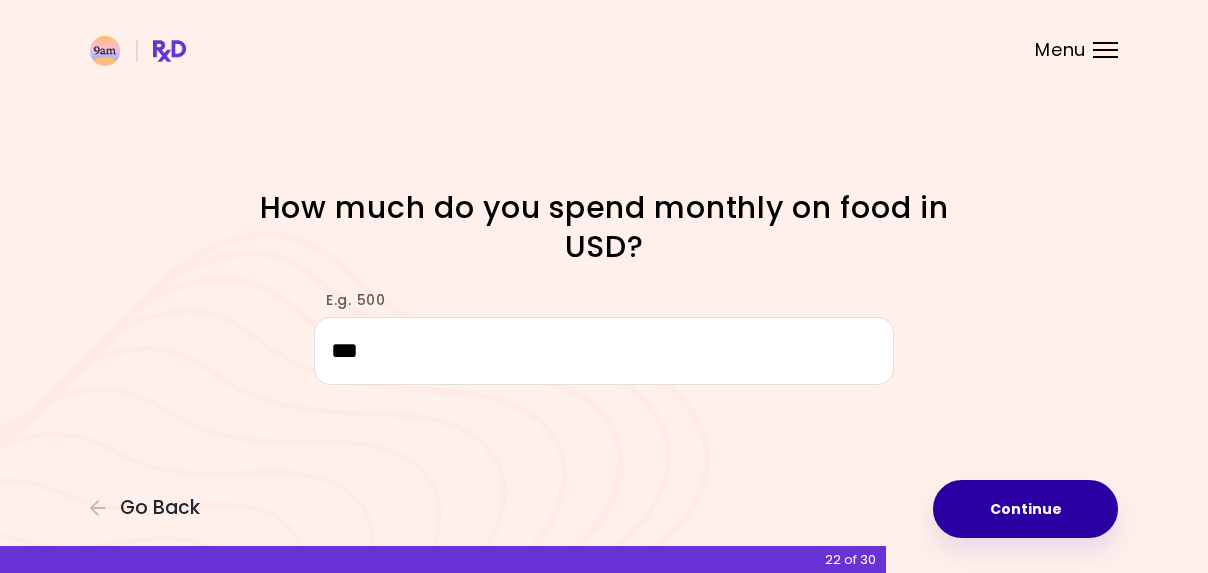 type on "***" 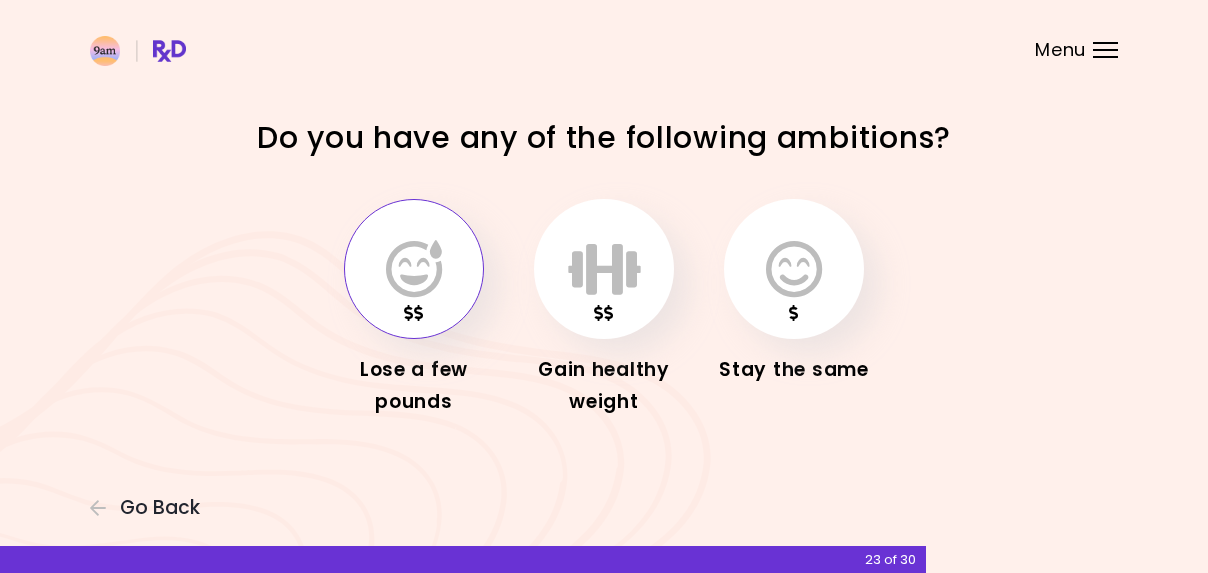 click at bounding box center [414, 269] 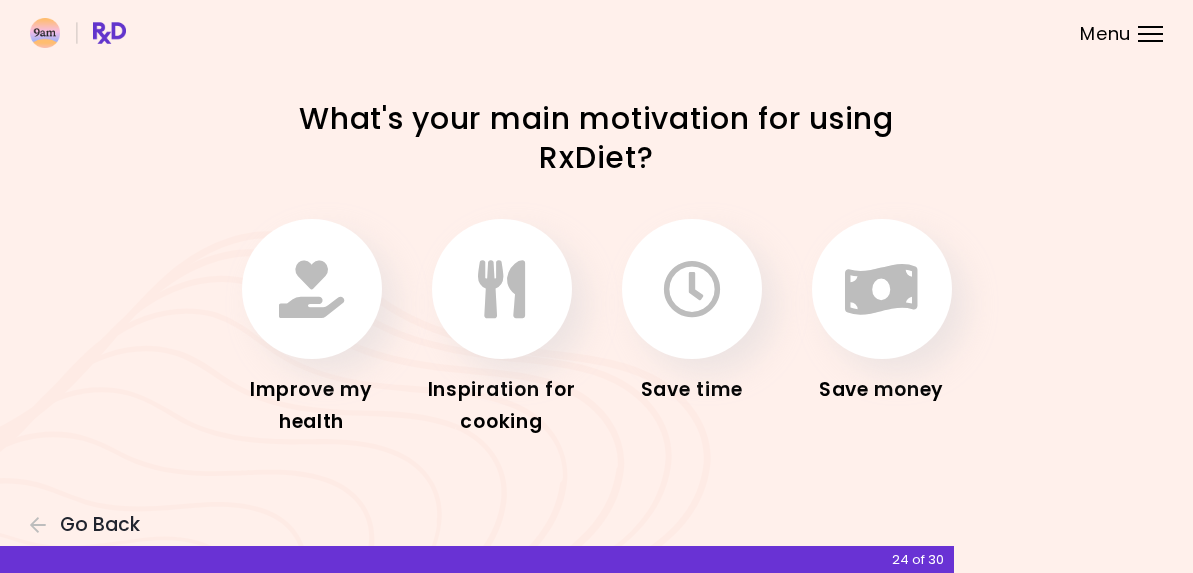scroll, scrollTop: 22, scrollLeft: 0, axis: vertical 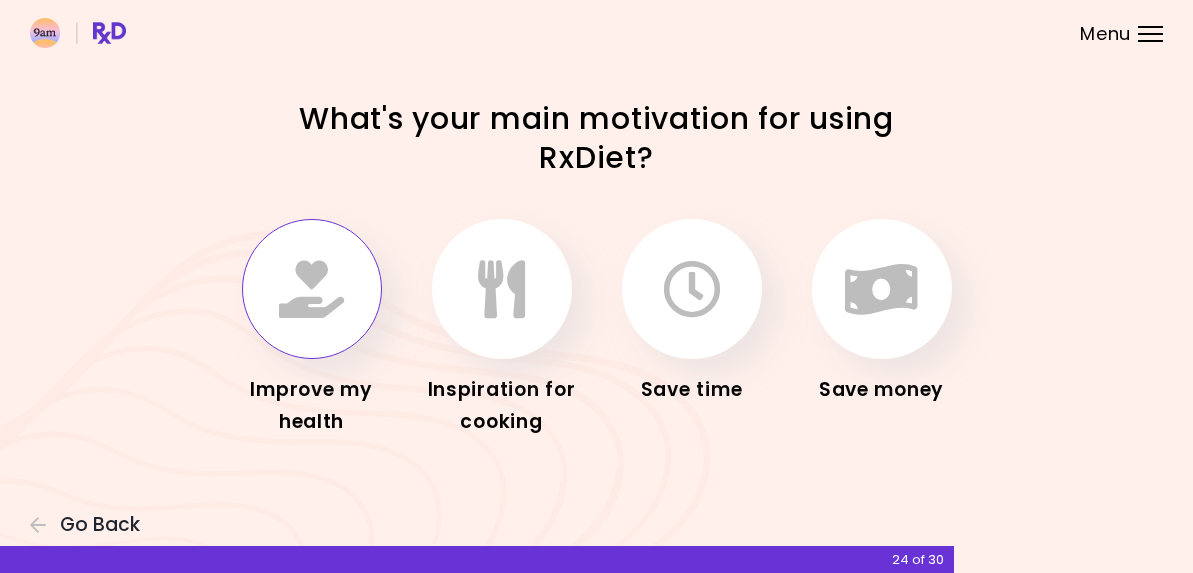 click at bounding box center (311, 289) 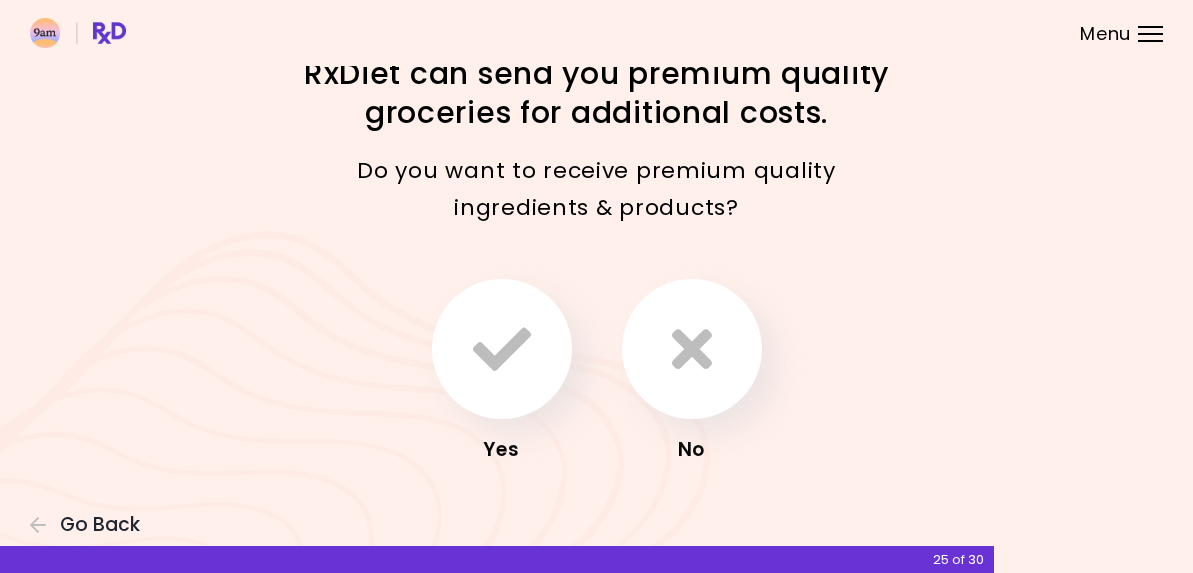 scroll, scrollTop: 44, scrollLeft: 0, axis: vertical 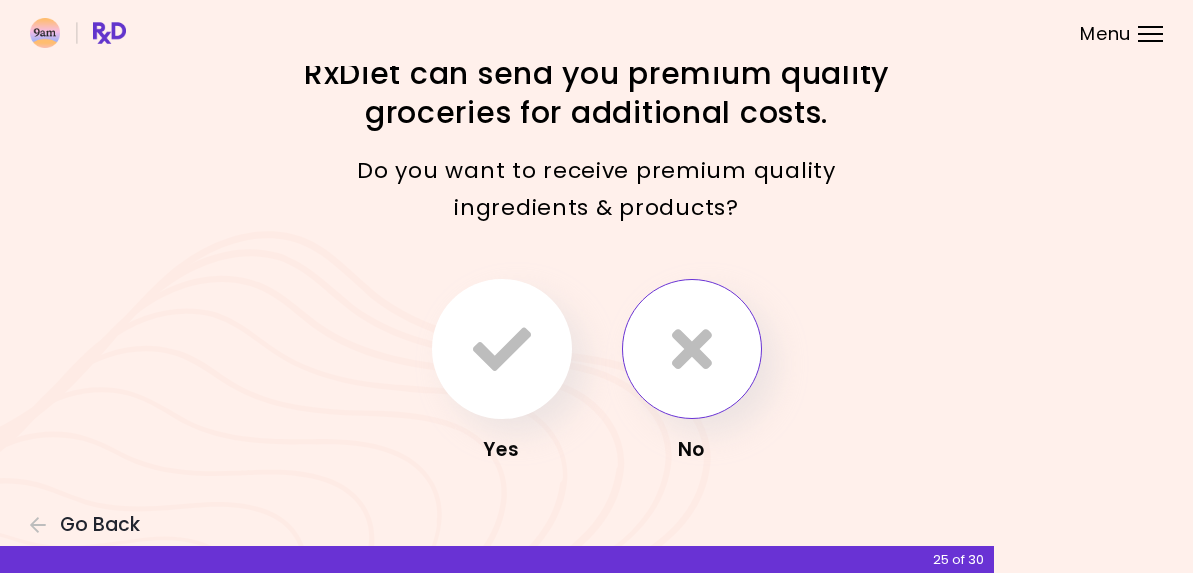 click at bounding box center [692, 349] 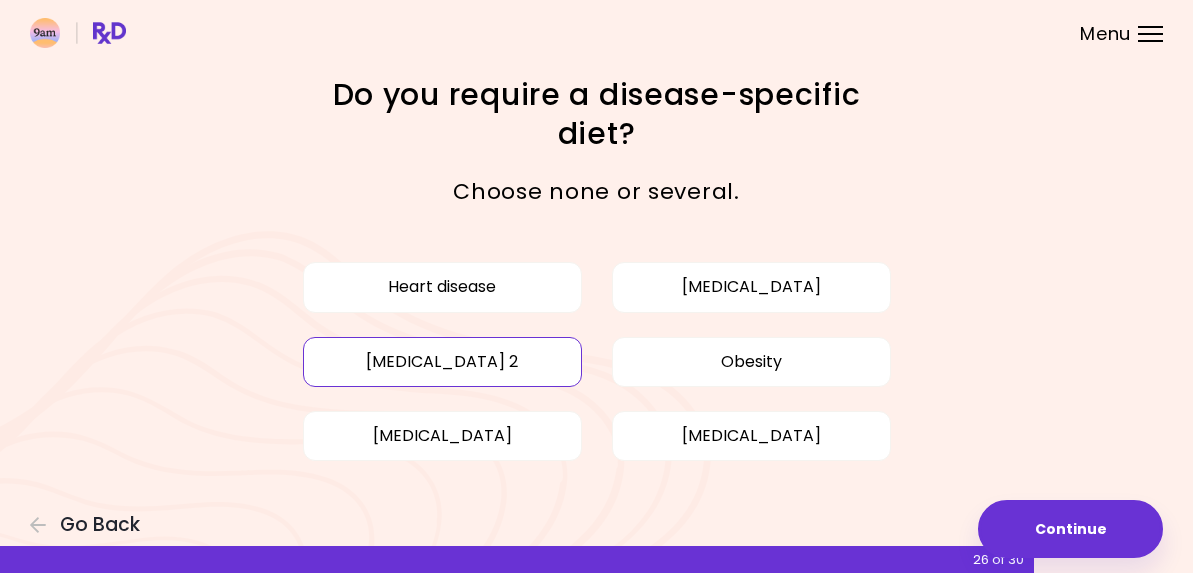 click on "[MEDICAL_DATA] 2" at bounding box center [442, 362] 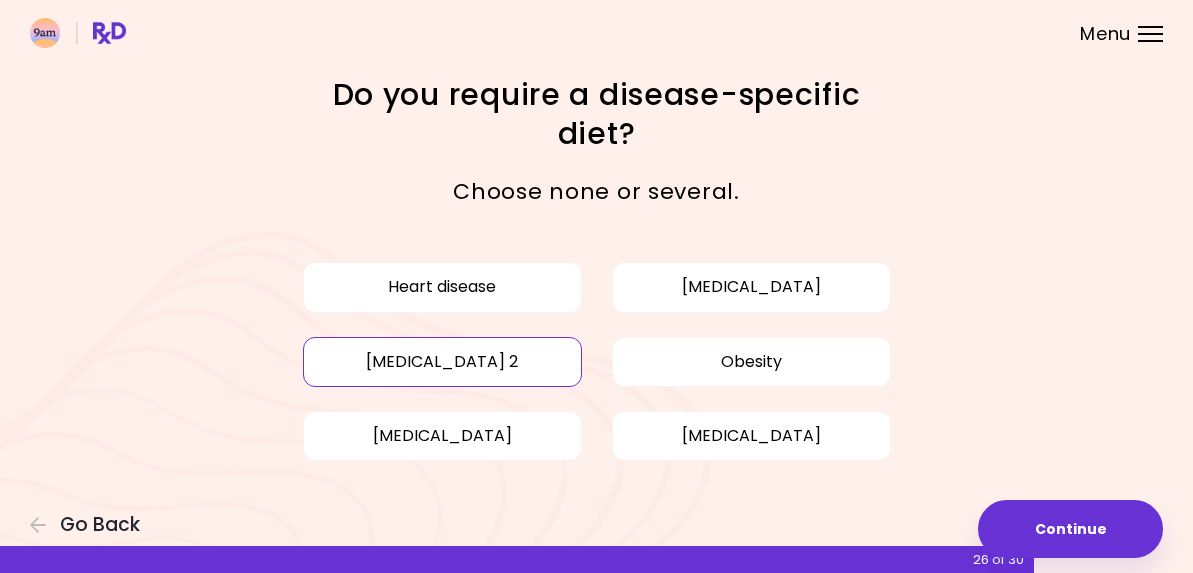 click on "[MEDICAL_DATA] 2" at bounding box center [442, 362] 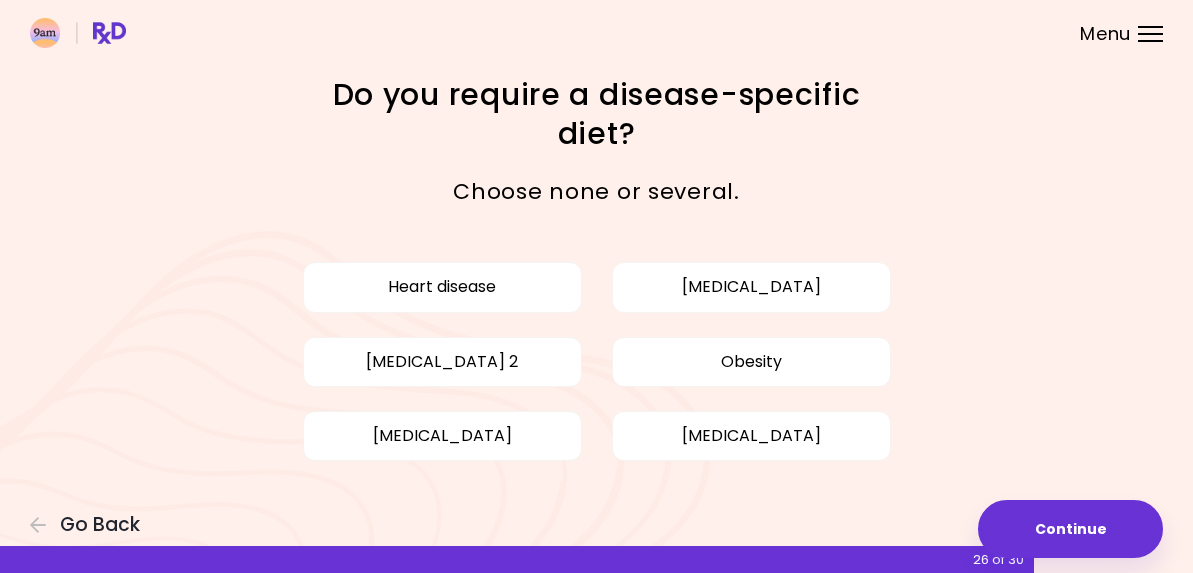 click on "Heart disease [MEDICAL_DATA] [MEDICAL_DATA] 2 Obesity [MEDICAL_DATA] [MEDICAL_DATA]" at bounding box center (597, 361) 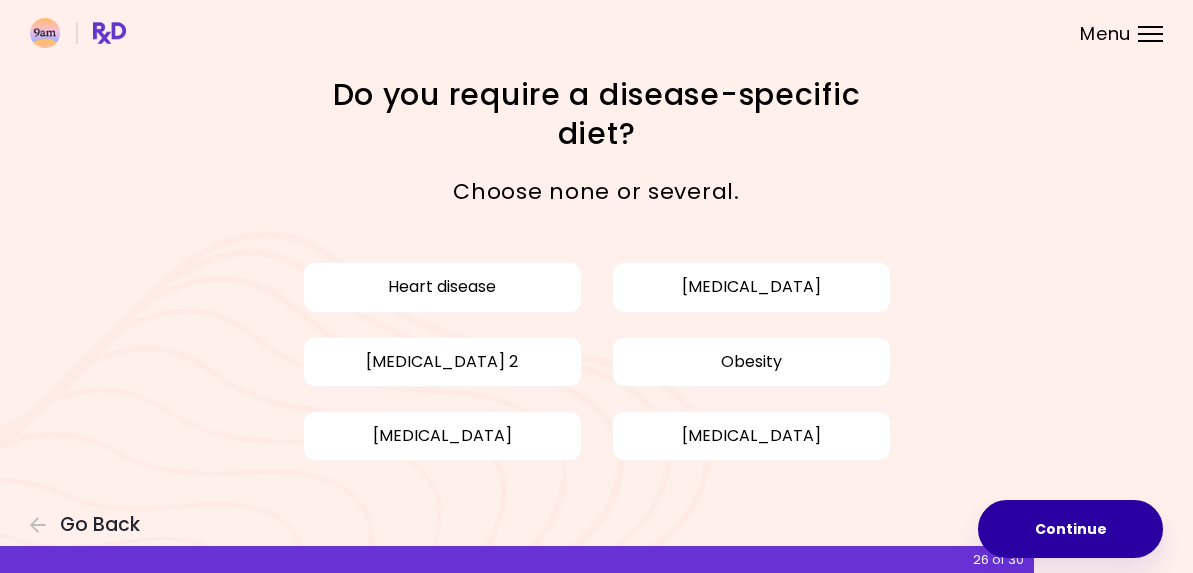 click on "Continue" at bounding box center (1070, 529) 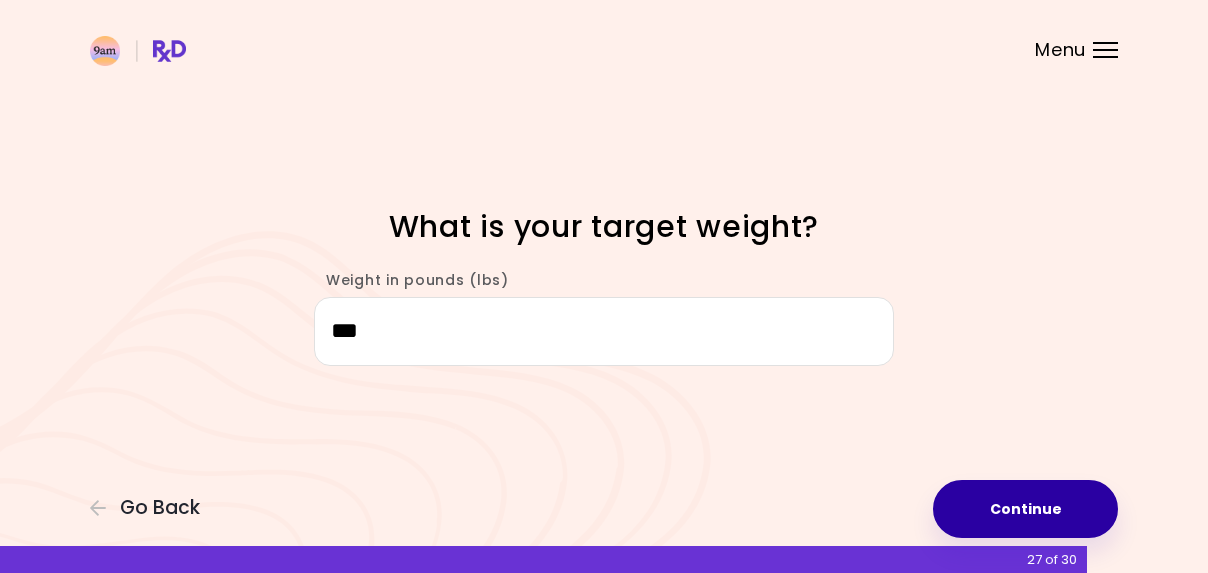 type on "***" 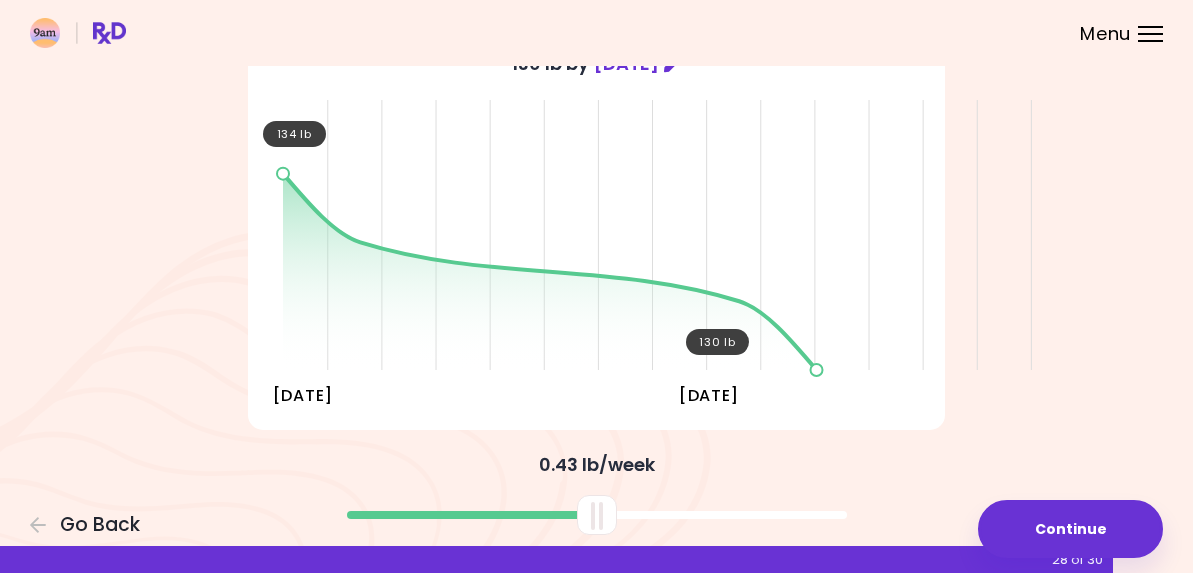 scroll, scrollTop: 177, scrollLeft: 0, axis: vertical 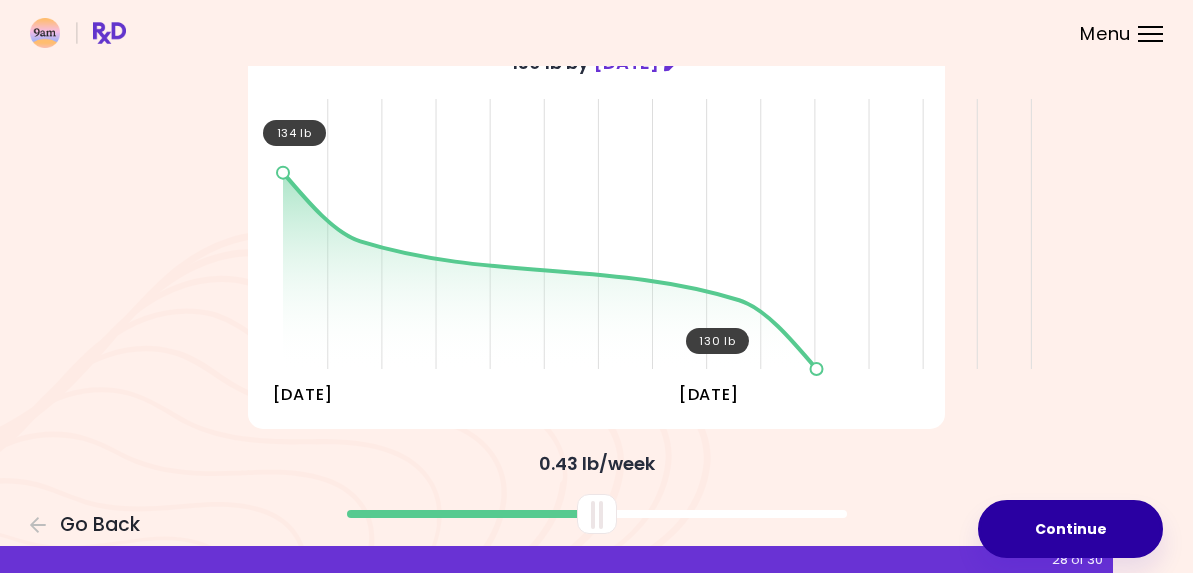click on "Continue" at bounding box center (1070, 529) 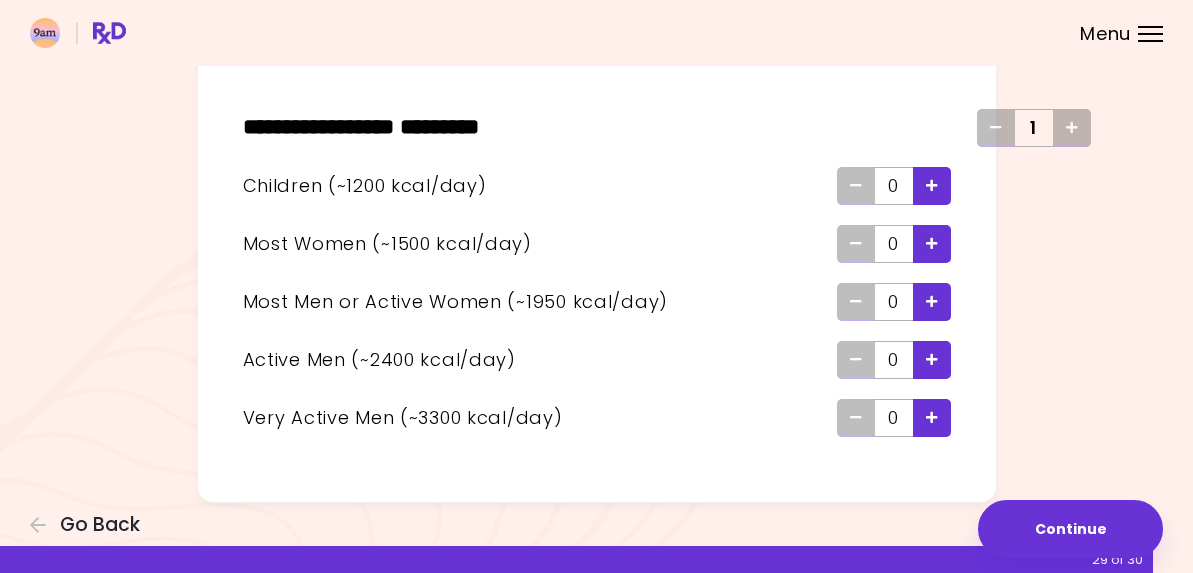 scroll, scrollTop: 150, scrollLeft: 0, axis: vertical 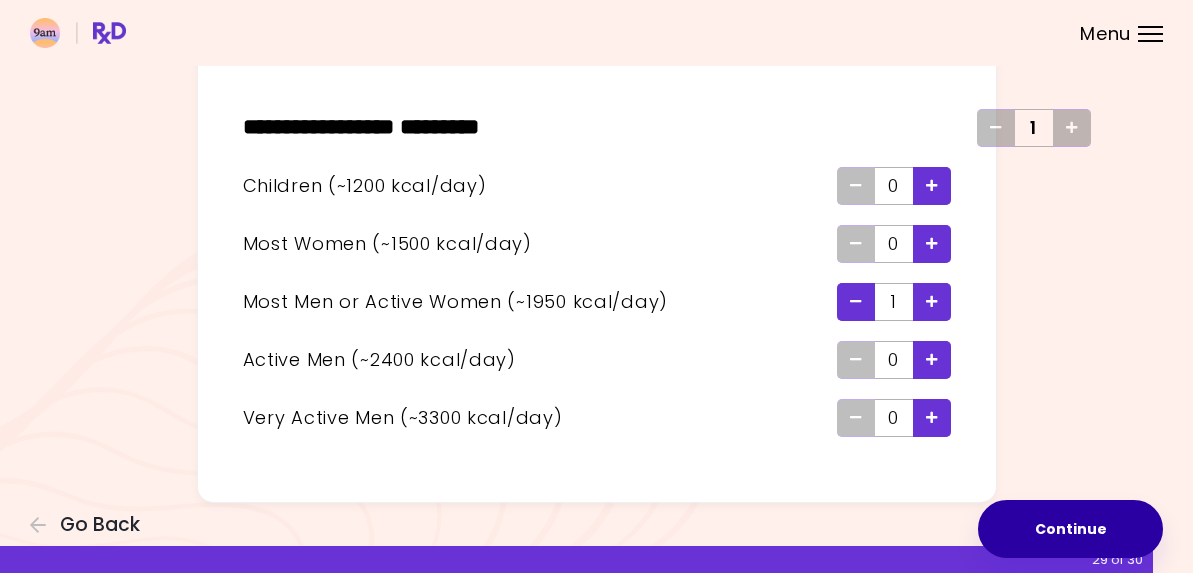 click on "Continue" at bounding box center (1070, 529) 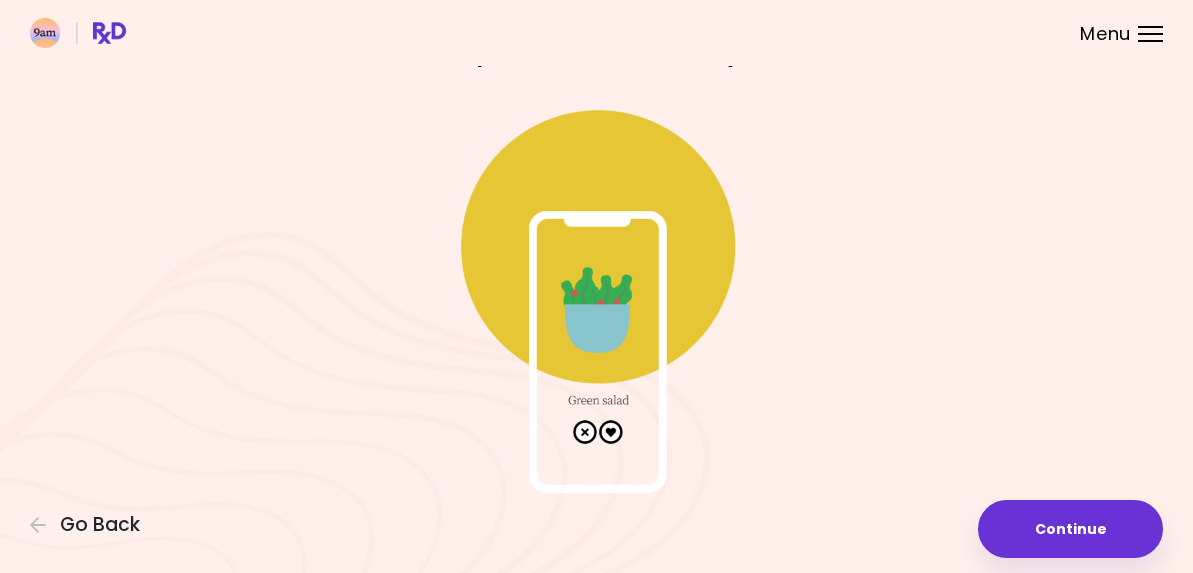 scroll, scrollTop: 87, scrollLeft: 0, axis: vertical 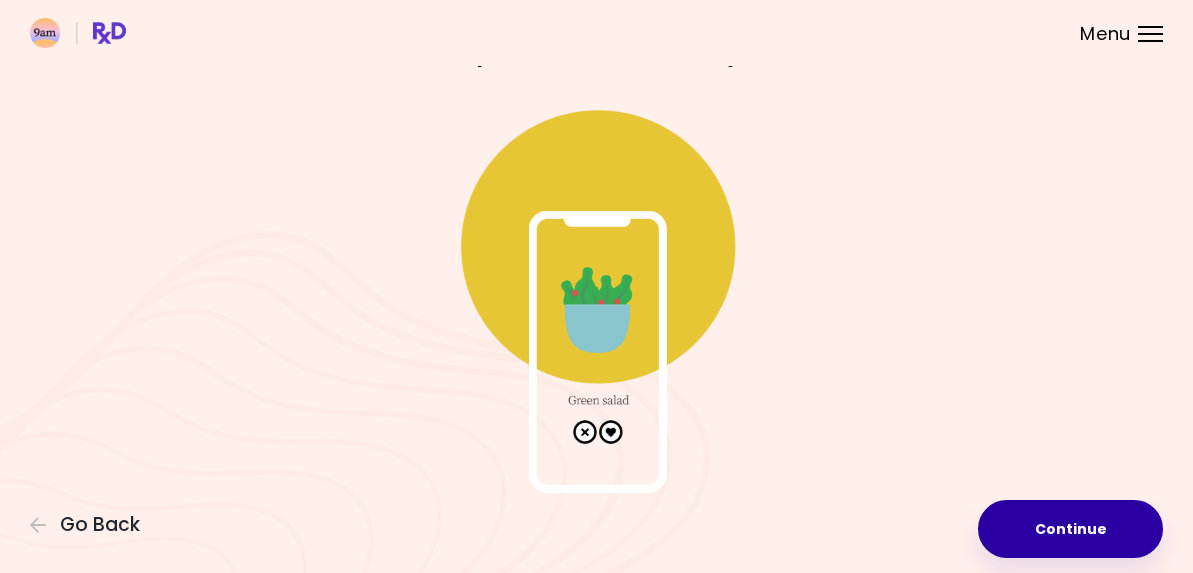 click on "Continue" at bounding box center (1070, 529) 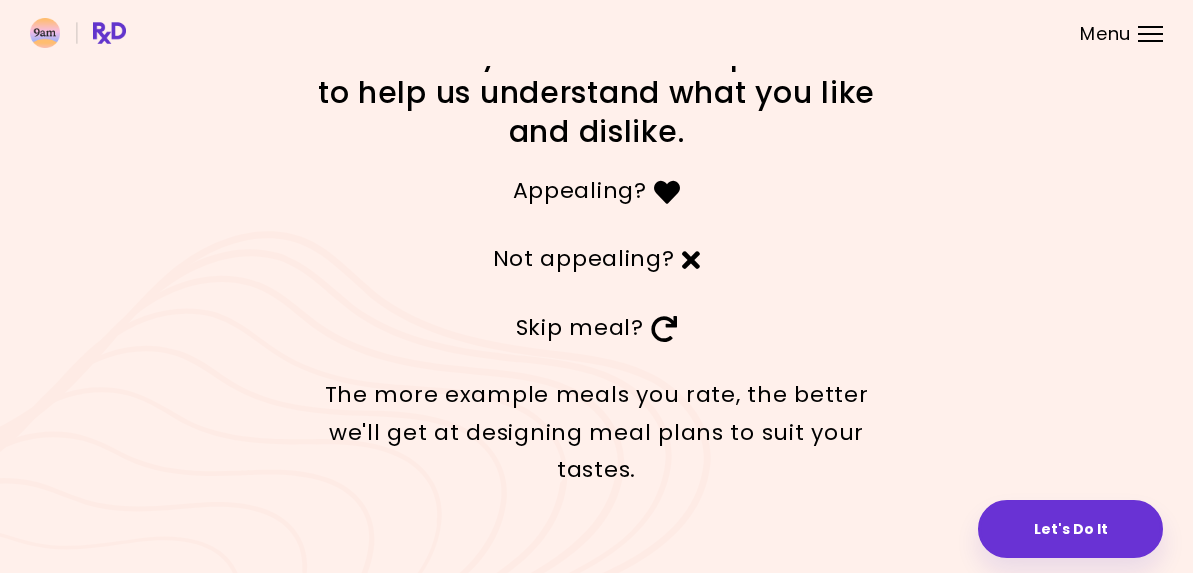 scroll, scrollTop: 0, scrollLeft: 0, axis: both 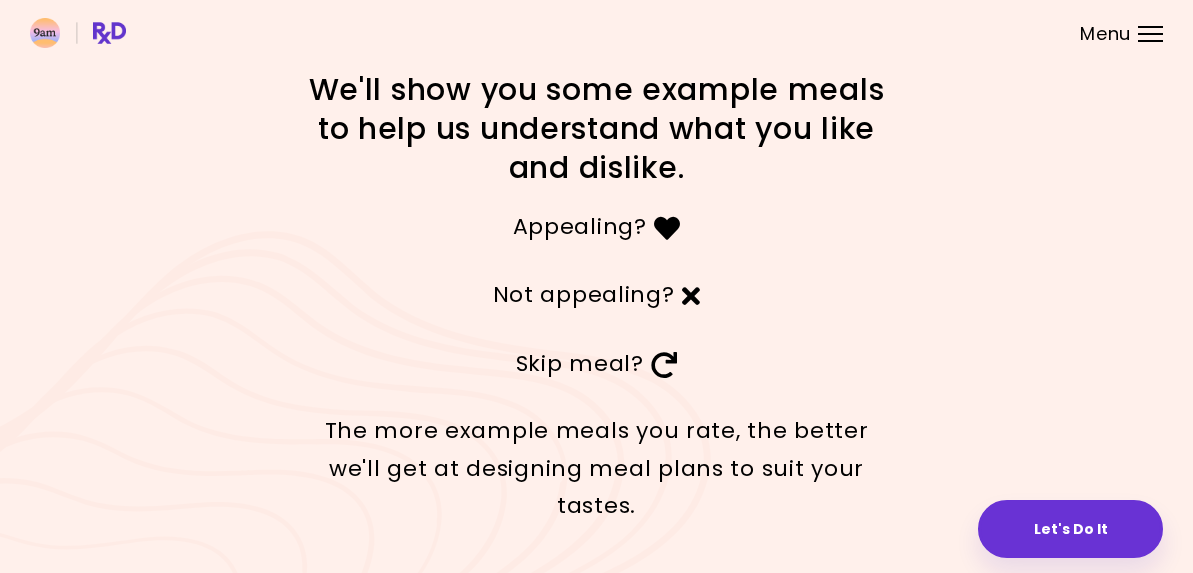 click on "Let's Do It" at bounding box center [1070, 529] 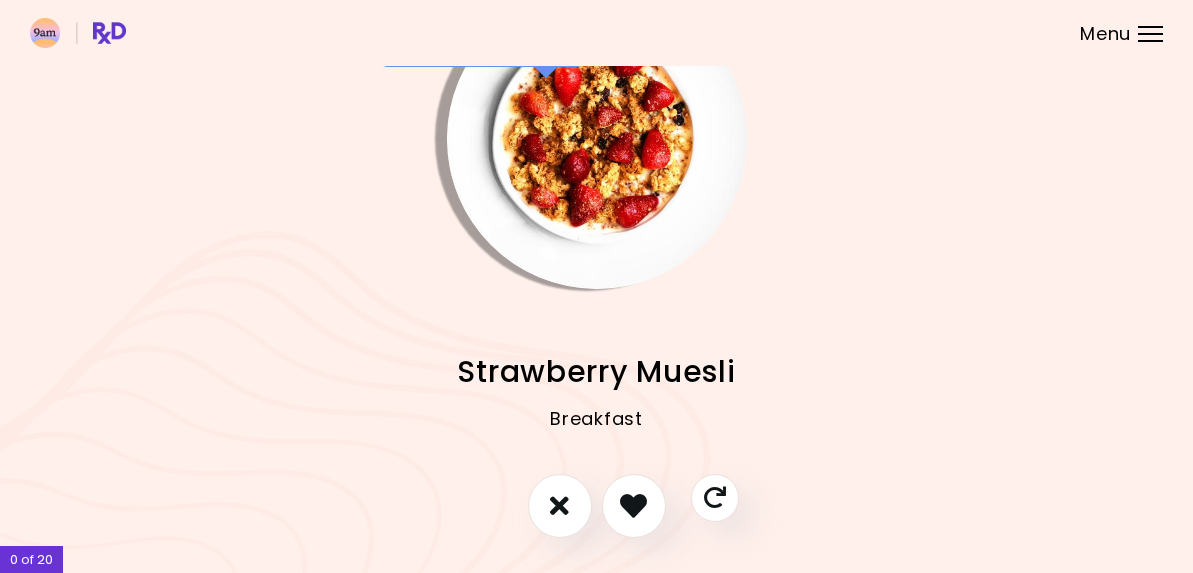 scroll, scrollTop: 93, scrollLeft: 0, axis: vertical 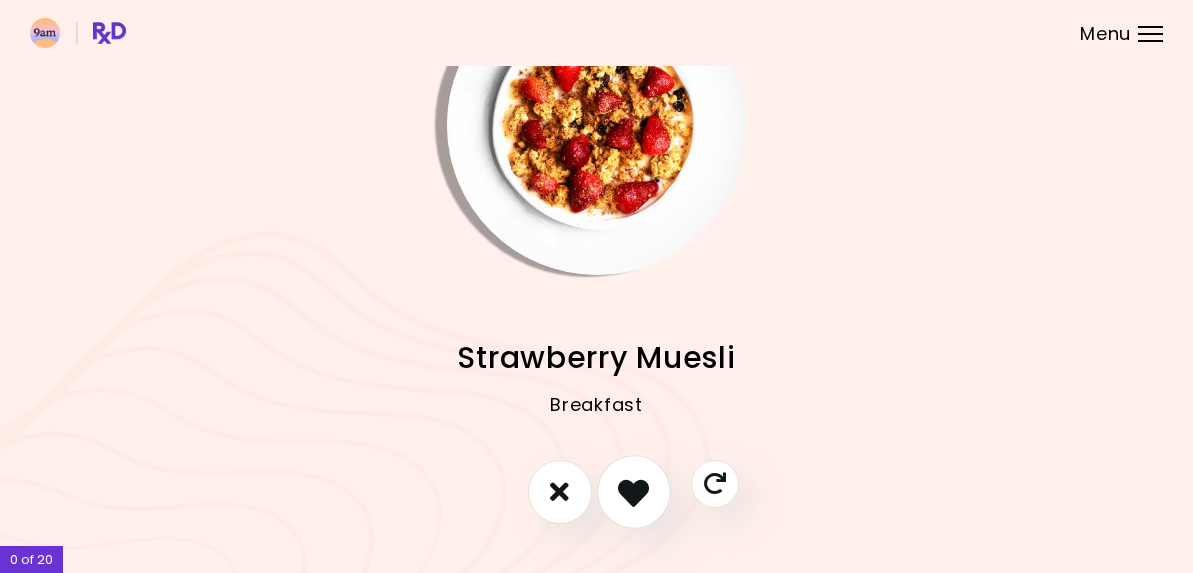 click at bounding box center (633, 491) 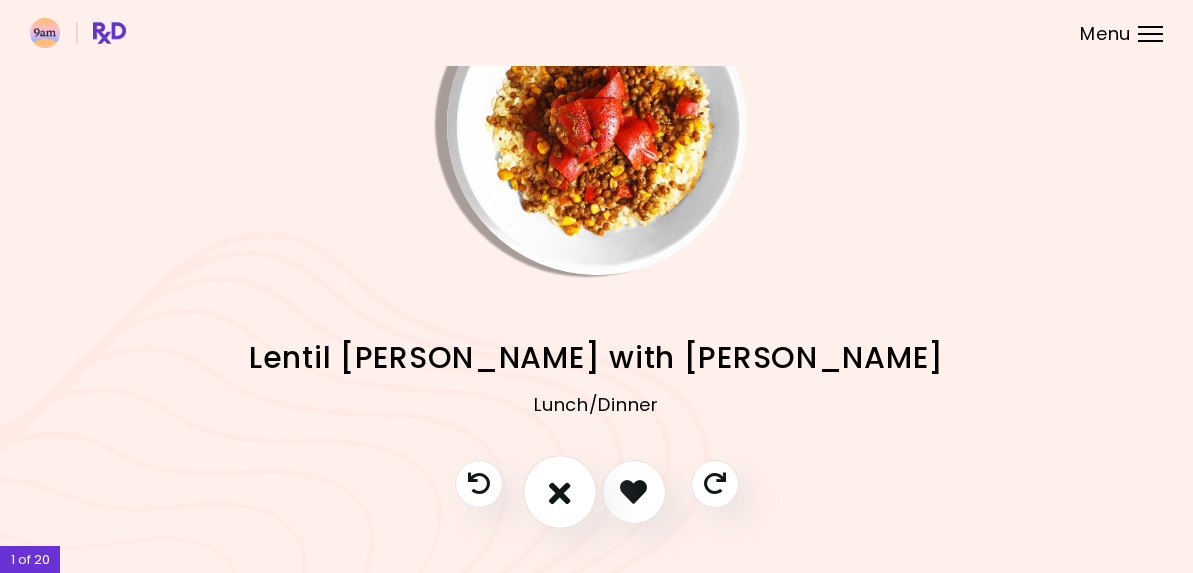 click at bounding box center (560, 491) 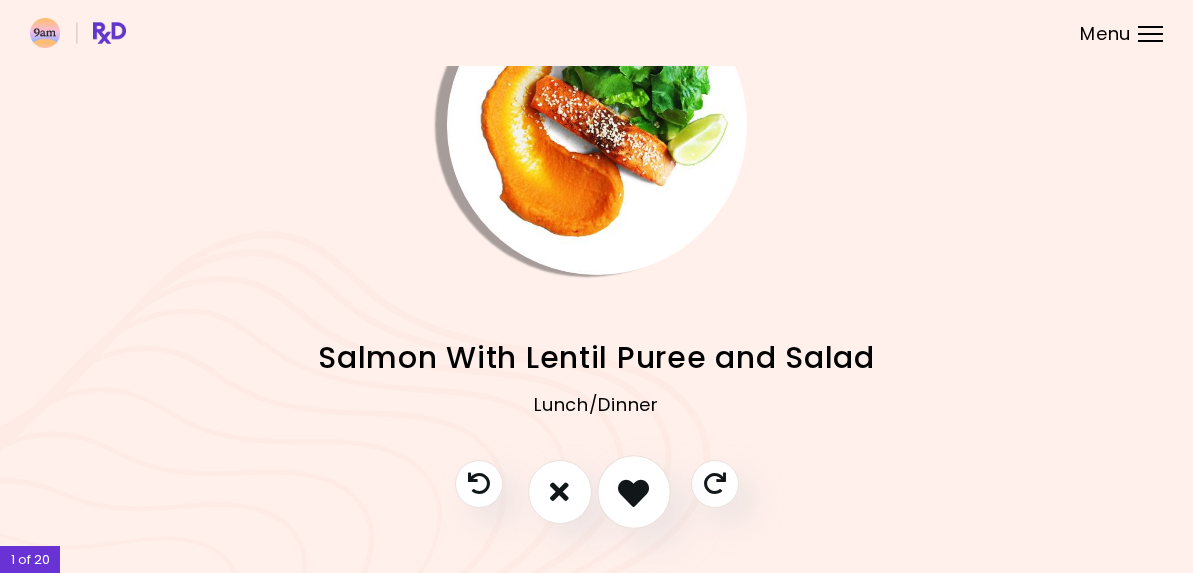 click at bounding box center [633, 491] 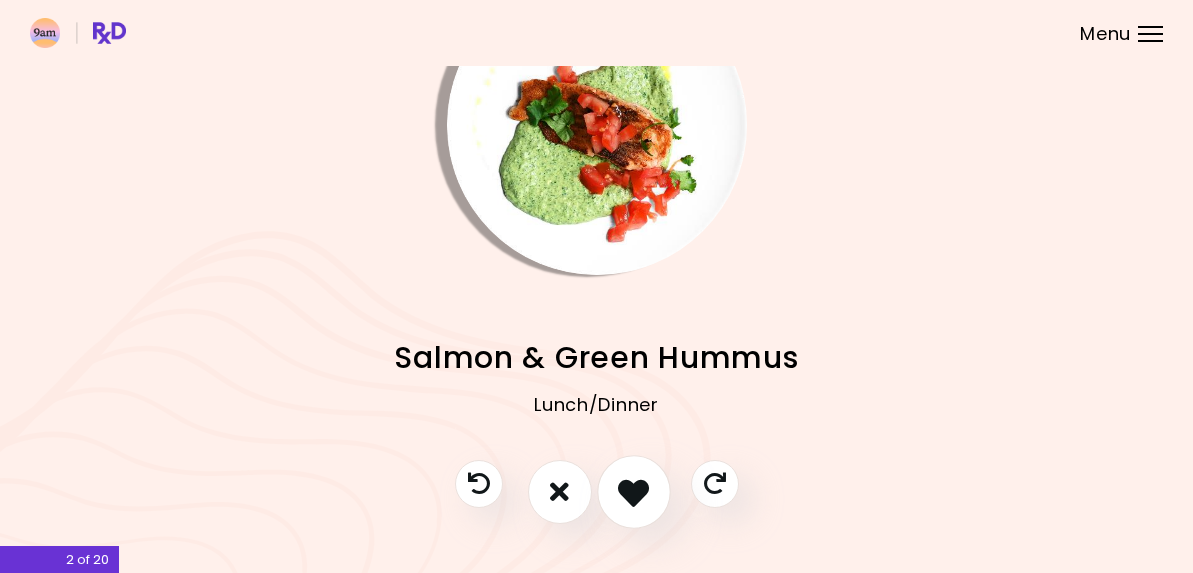 click at bounding box center (633, 491) 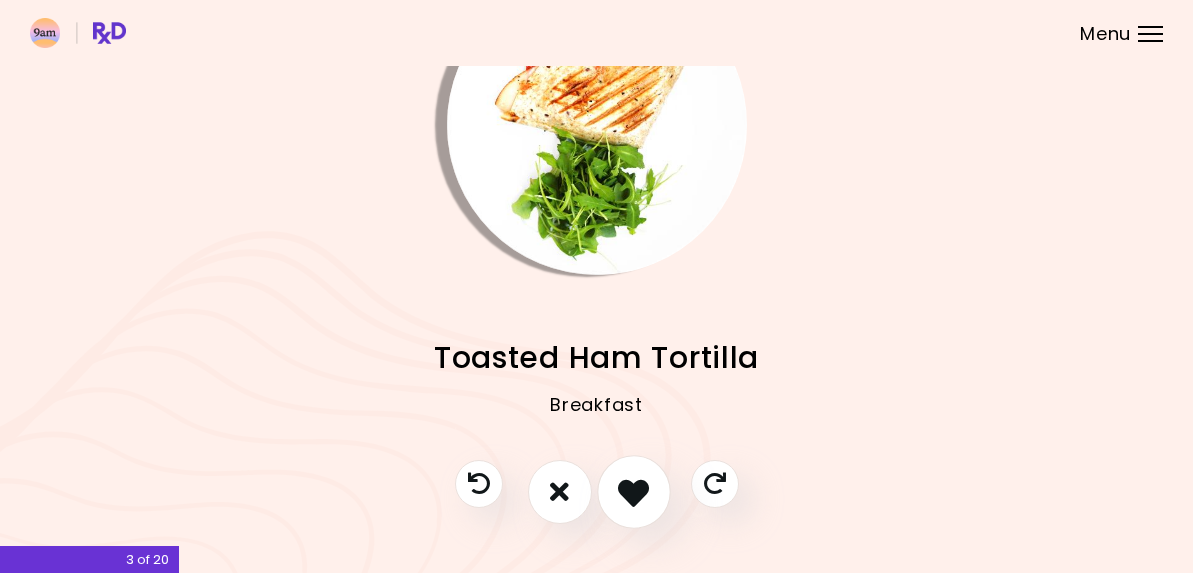 click at bounding box center (633, 491) 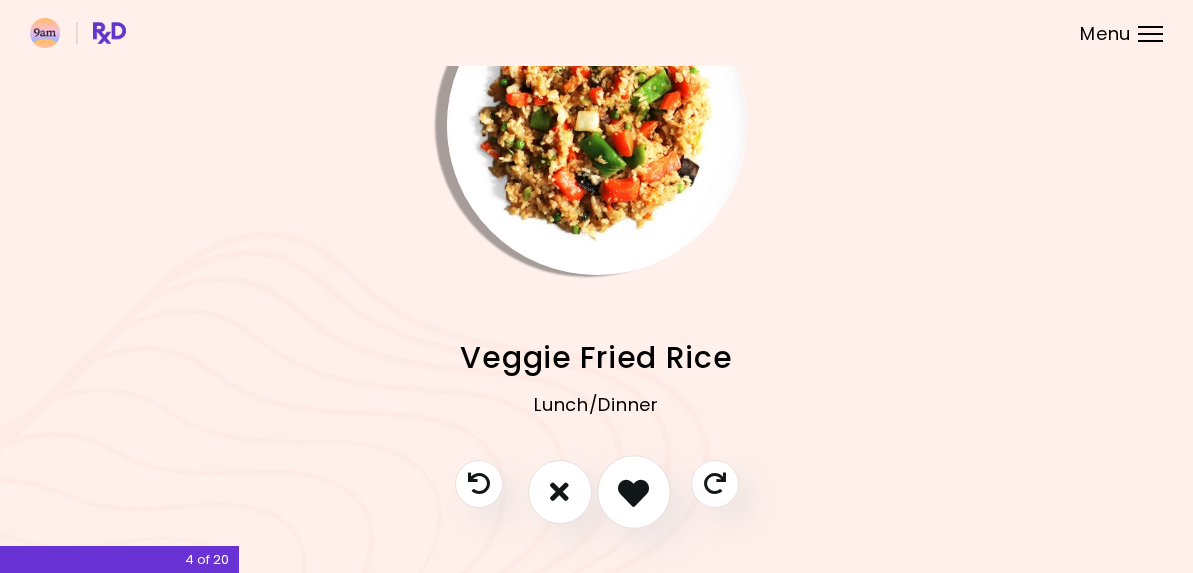 click at bounding box center (633, 491) 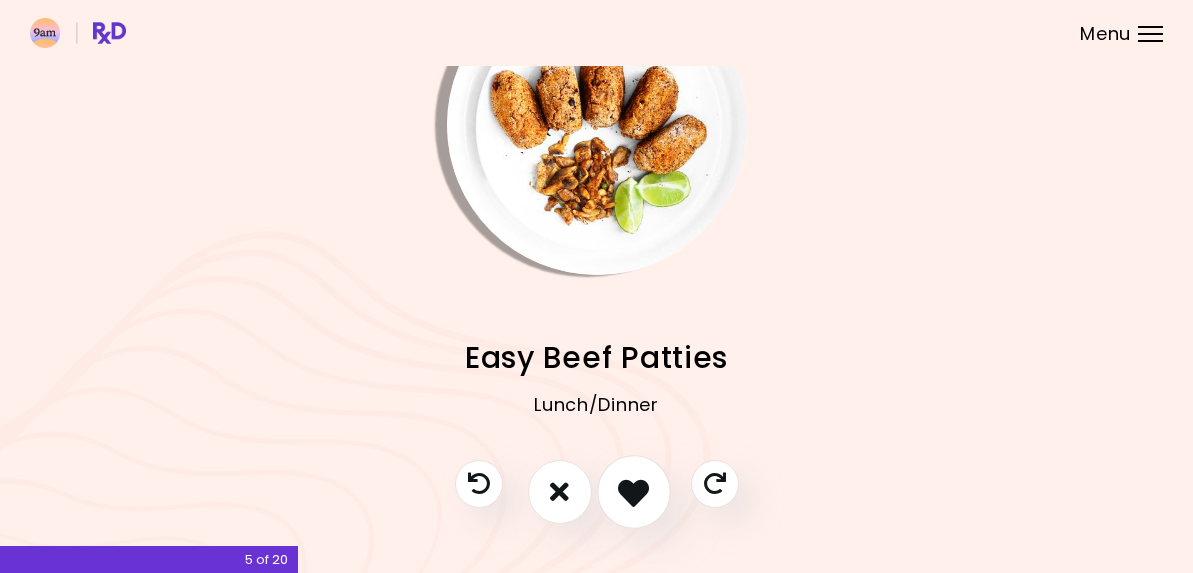 click at bounding box center (633, 491) 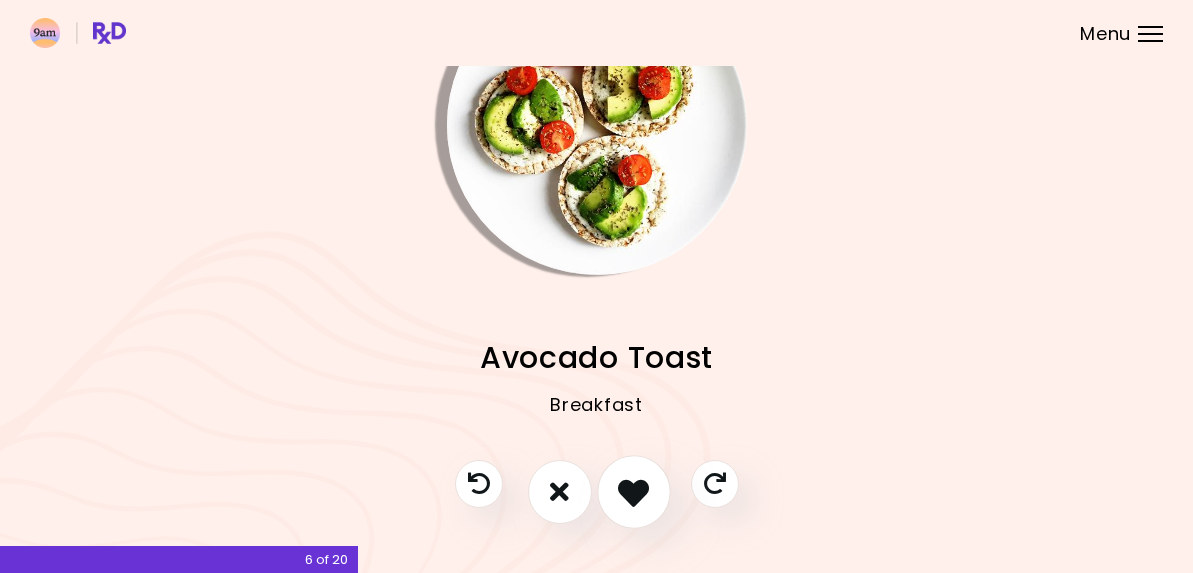 click at bounding box center [633, 491] 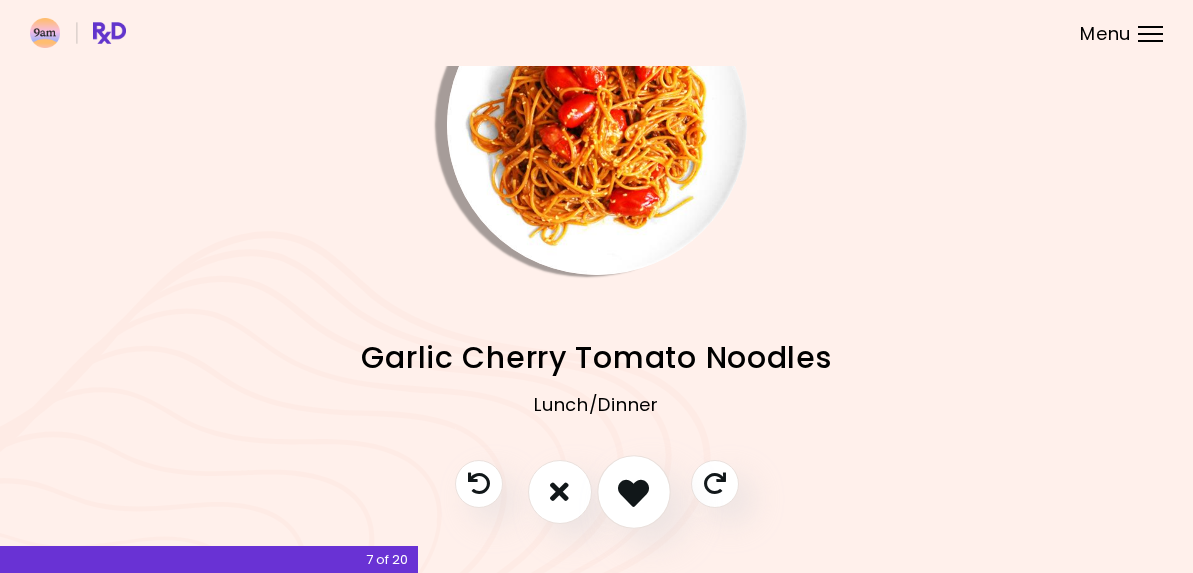 click at bounding box center [633, 491] 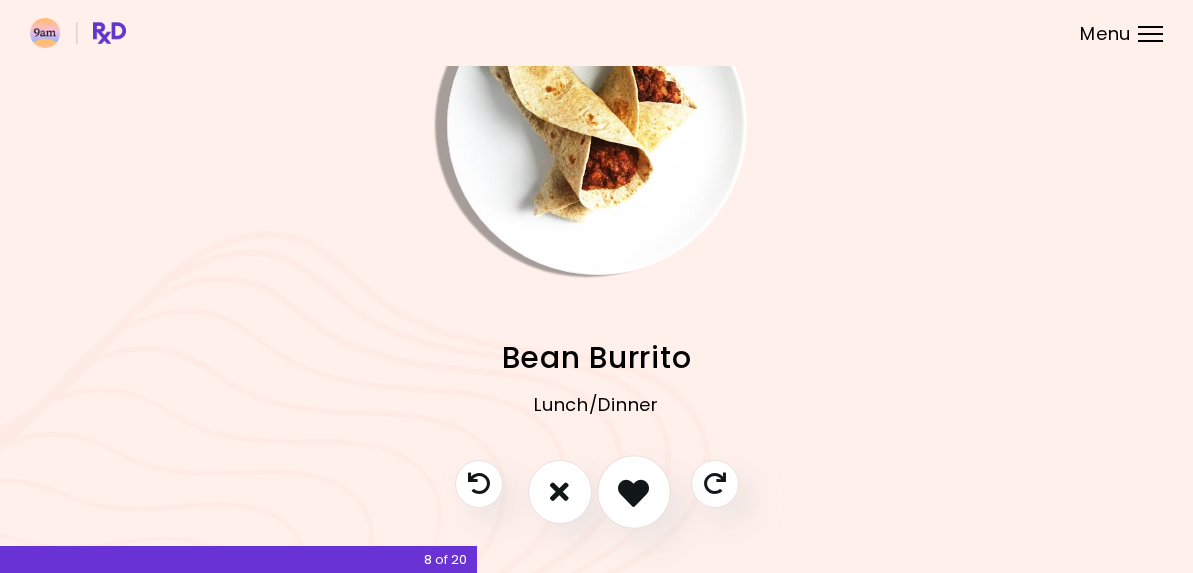 click at bounding box center [633, 491] 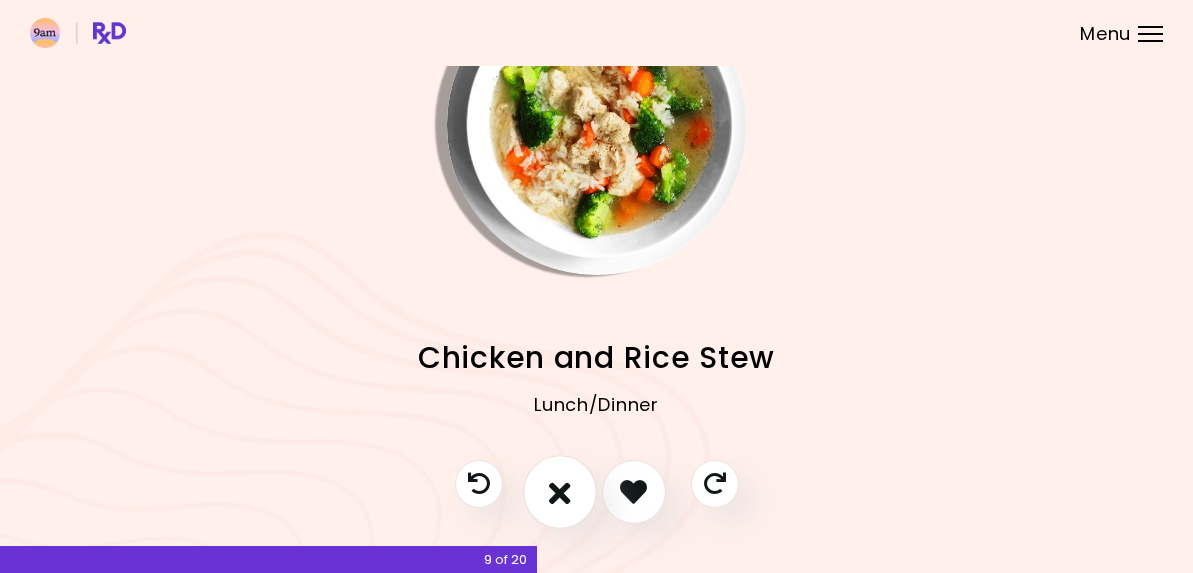 click at bounding box center [560, 491] 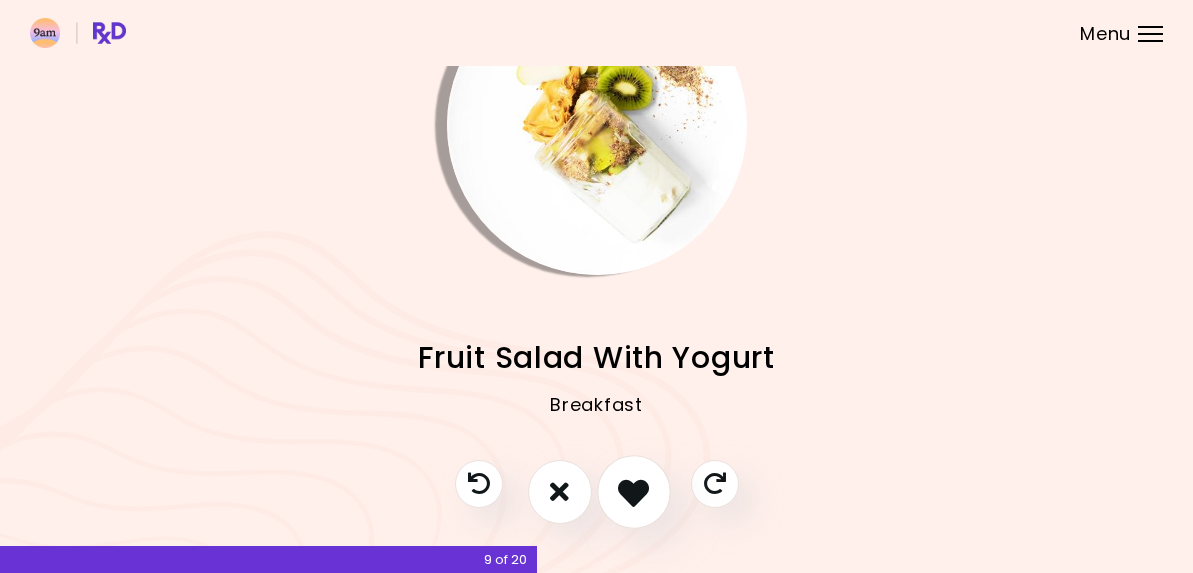 click at bounding box center [633, 491] 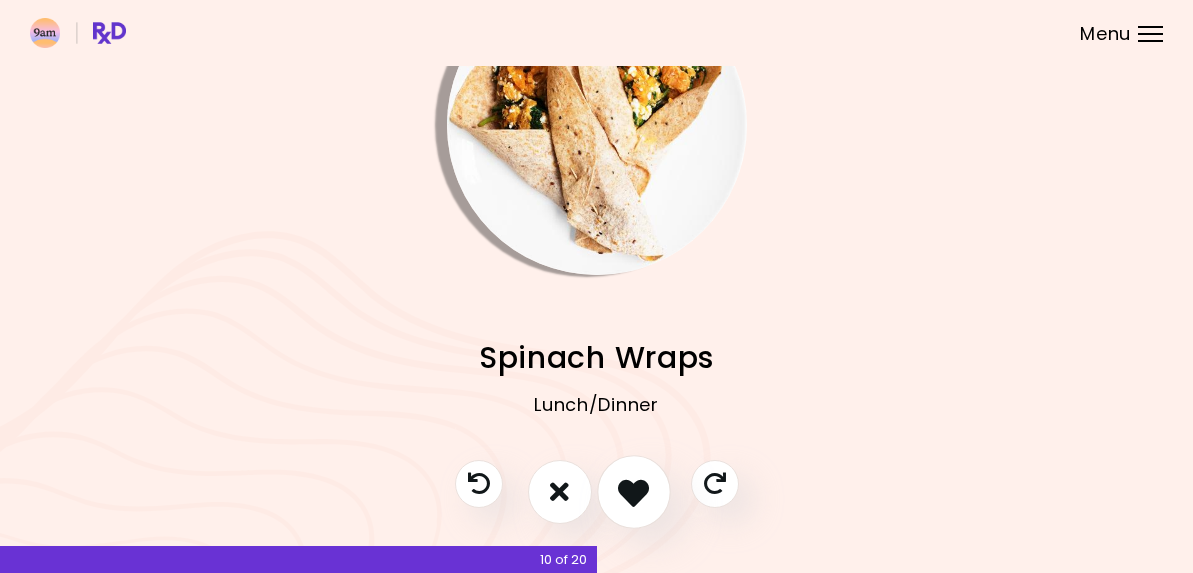 click at bounding box center (633, 491) 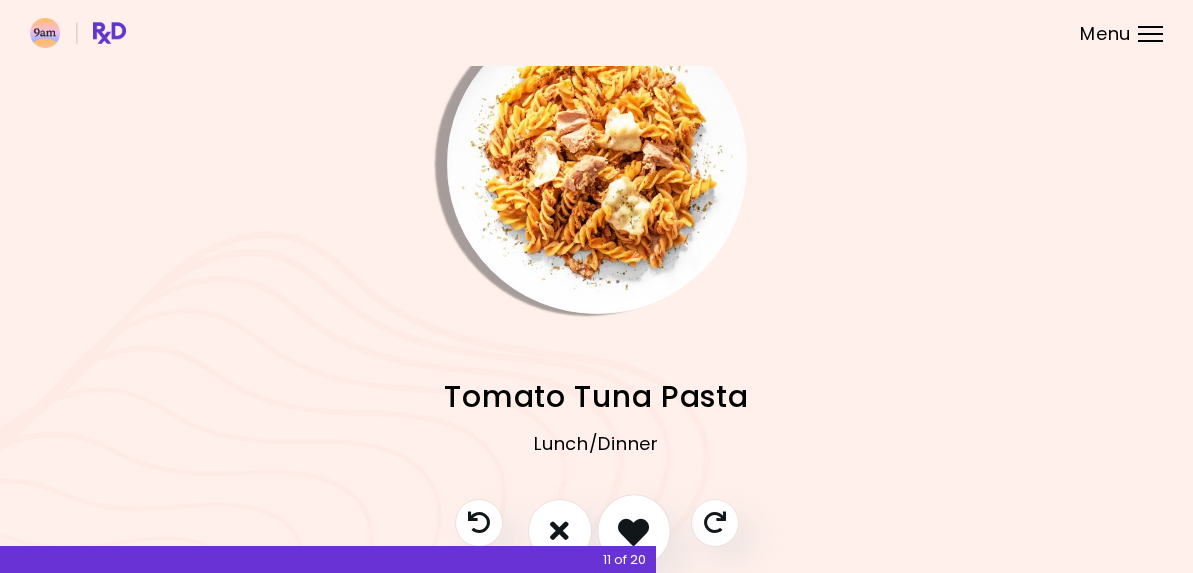 scroll, scrollTop: 55, scrollLeft: 0, axis: vertical 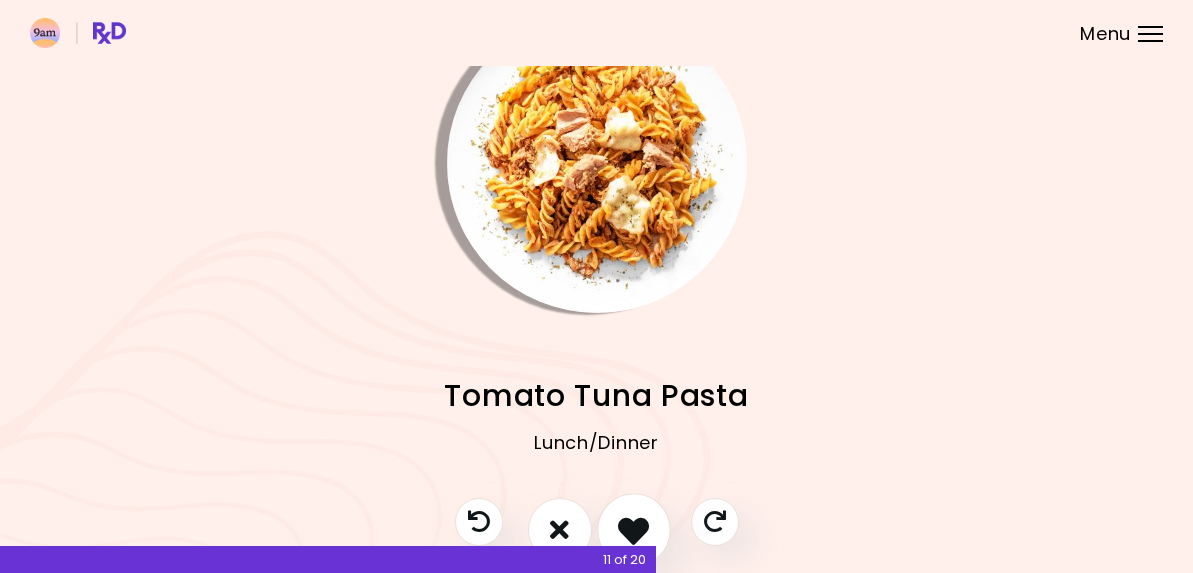 click at bounding box center [633, 529] 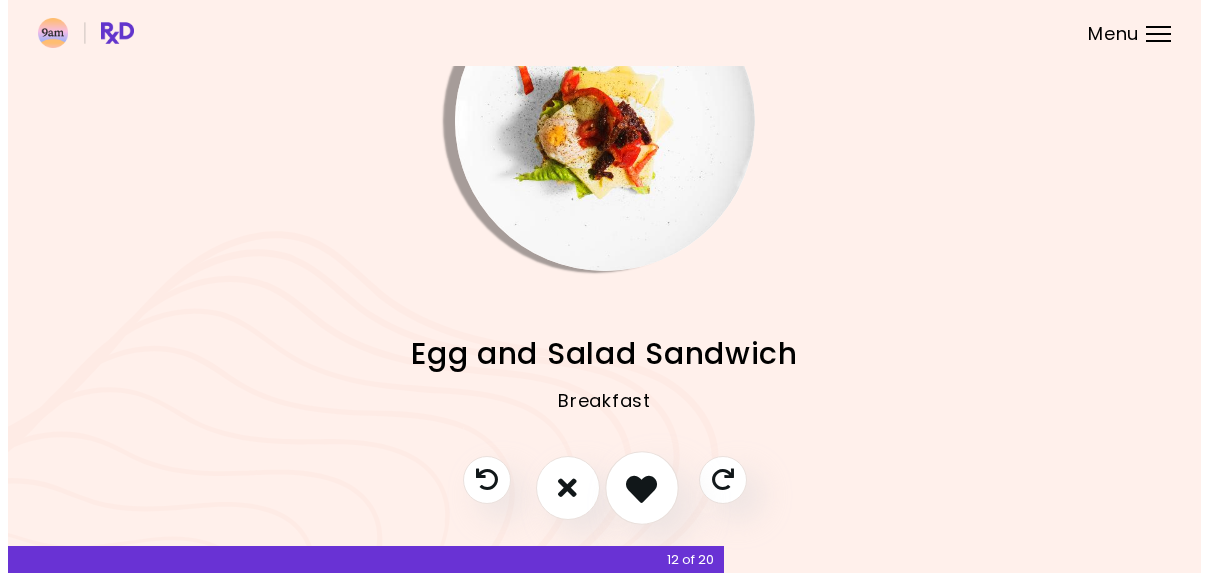 scroll, scrollTop: 95, scrollLeft: 0, axis: vertical 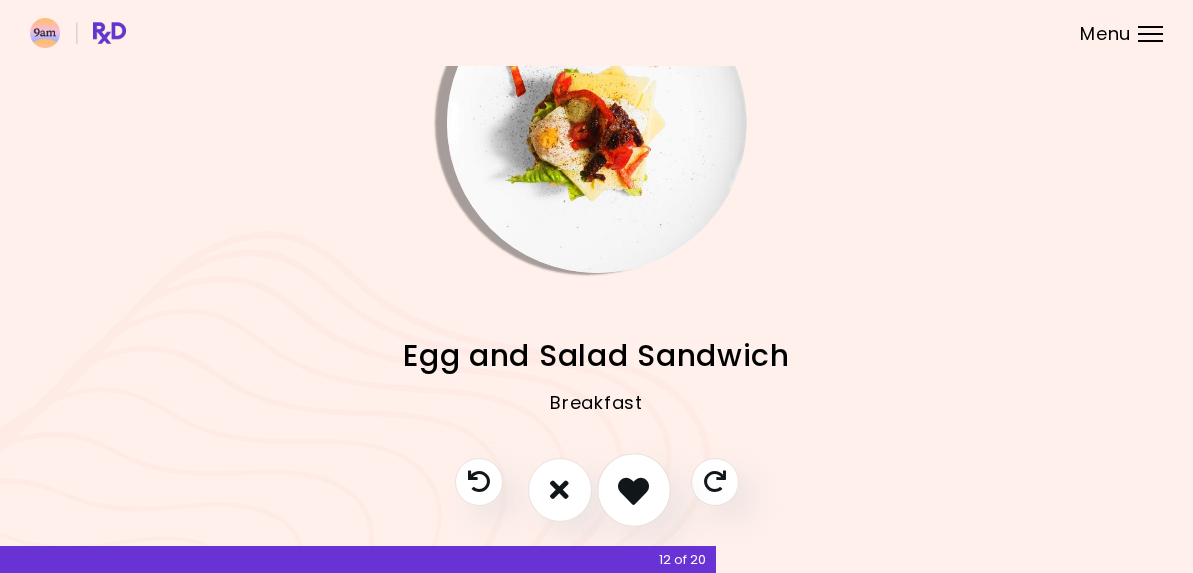 click at bounding box center (633, 489) 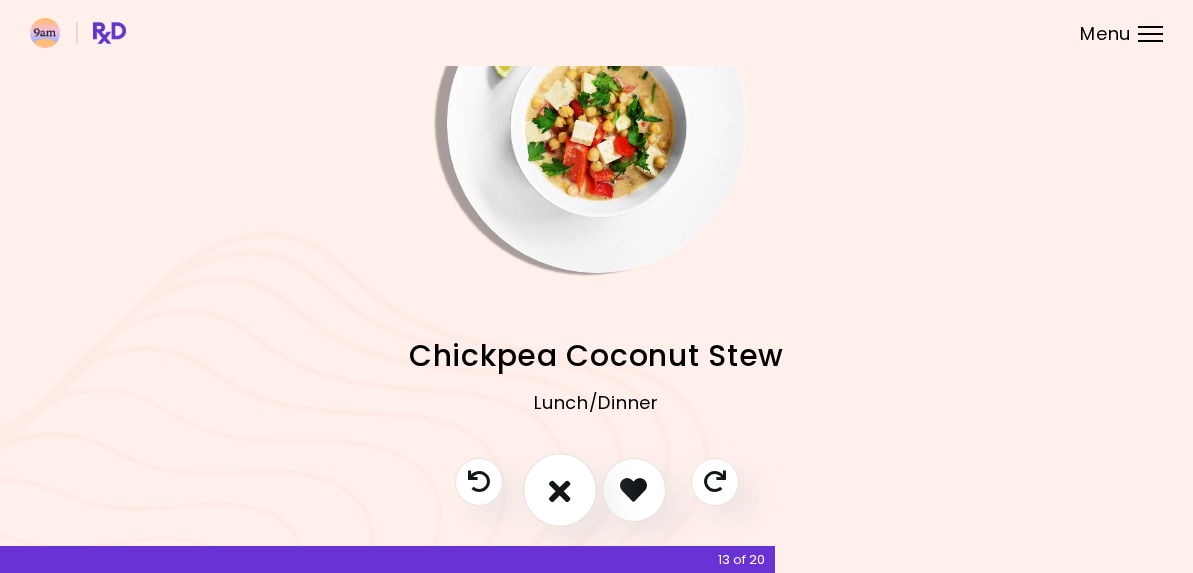 click at bounding box center [560, 489] 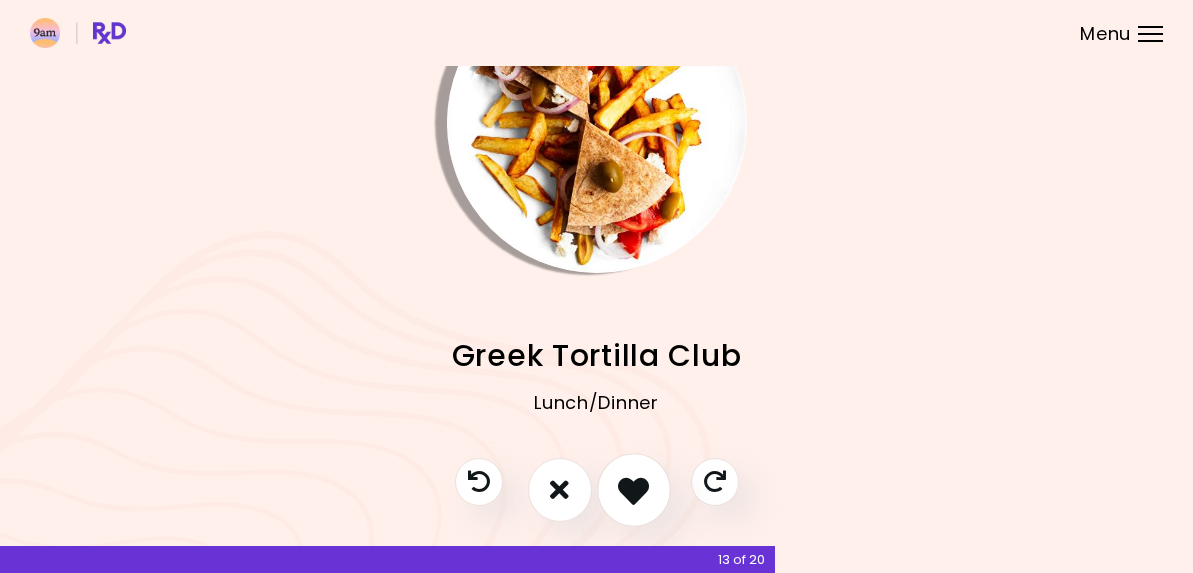 click at bounding box center [633, 489] 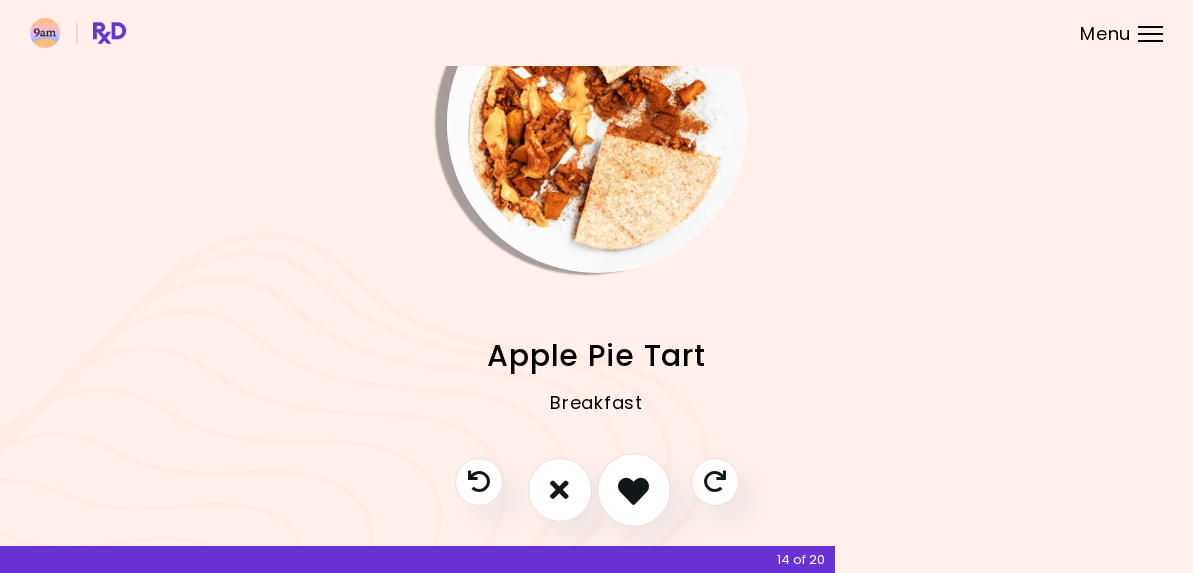 click at bounding box center (633, 489) 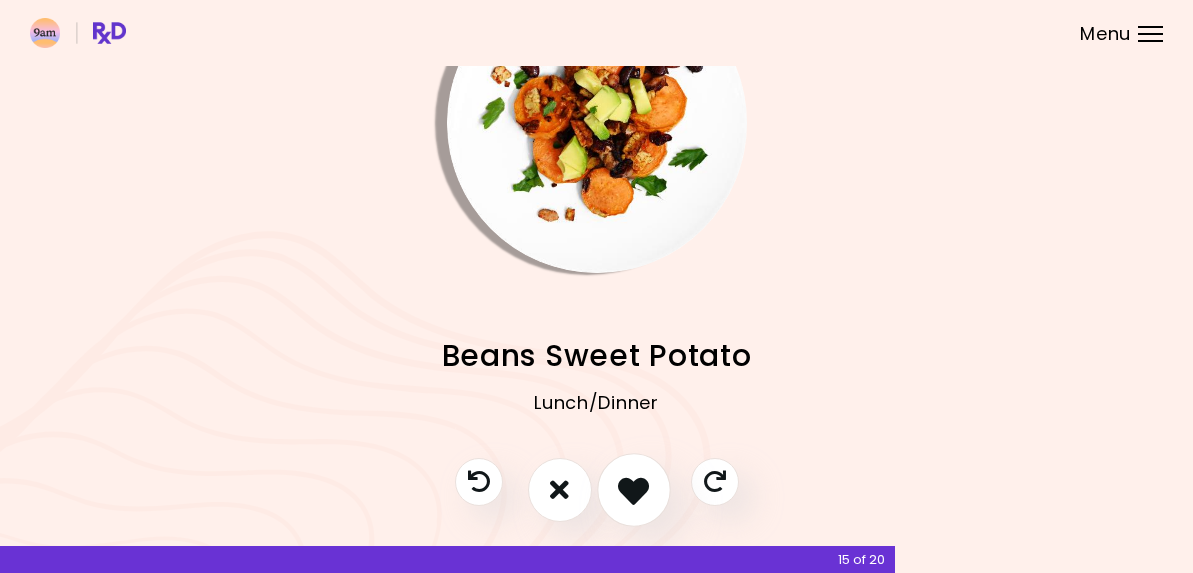 click at bounding box center (633, 489) 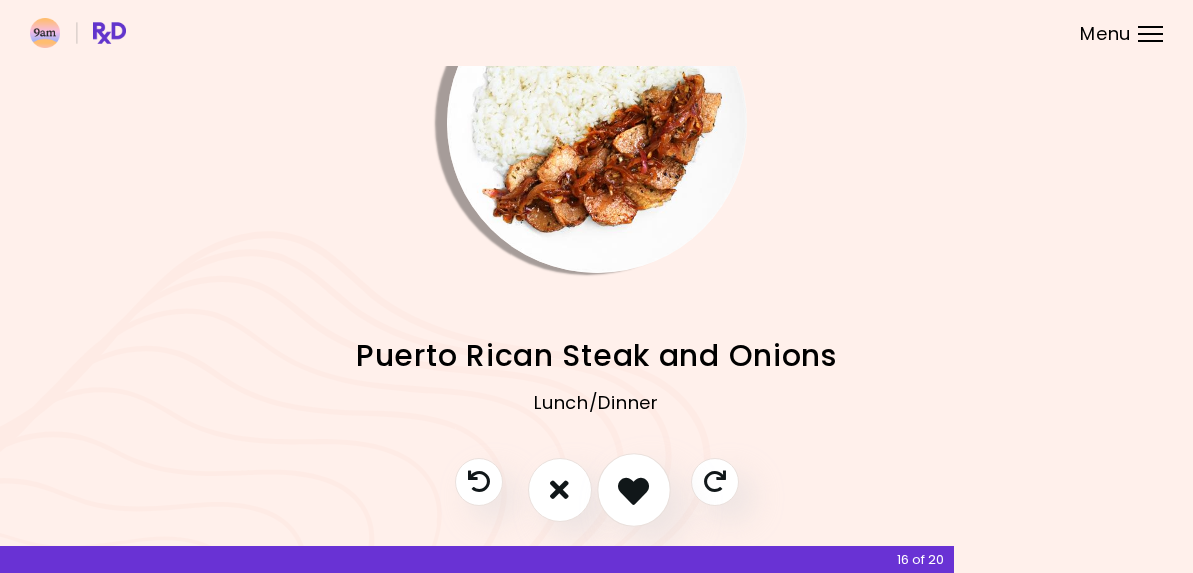 click at bounding box center (633, 489) 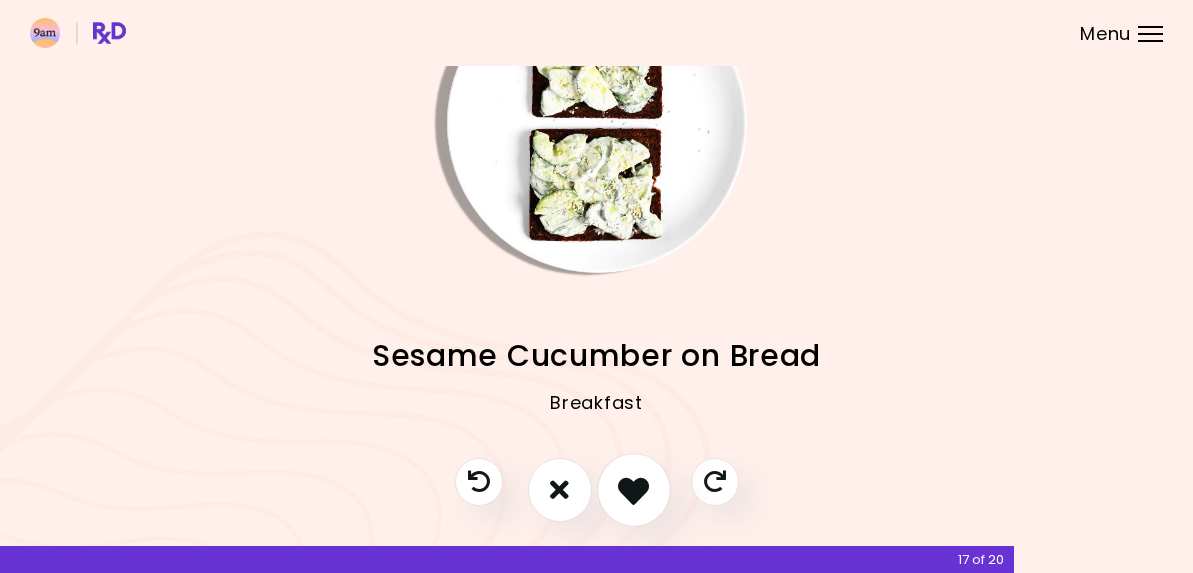 click at bounding box center (633, 489) 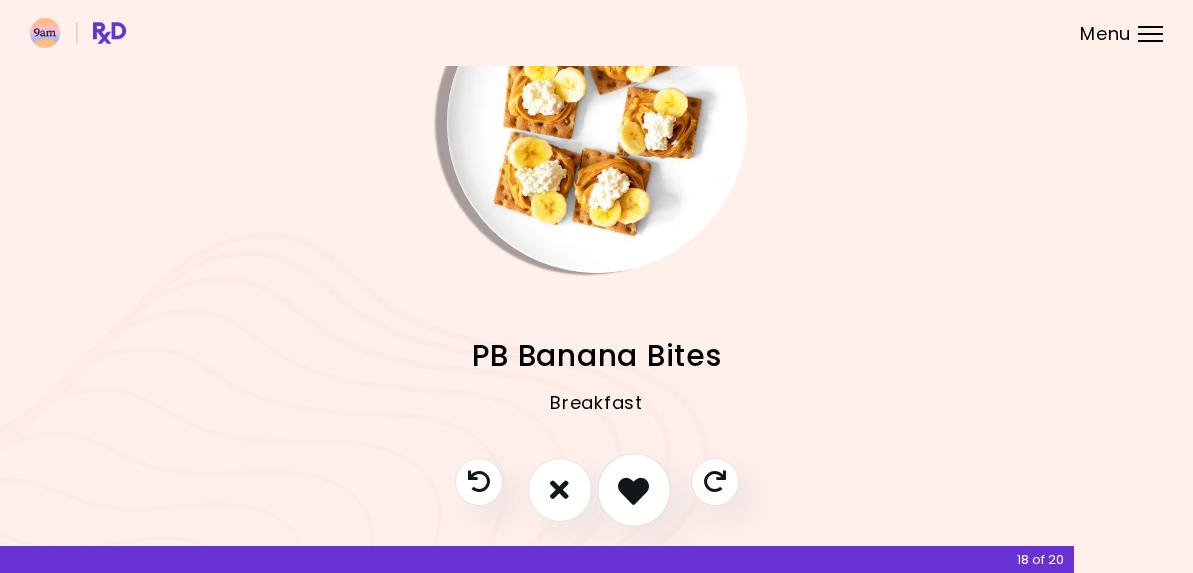 click at bounding box center (633, 489) 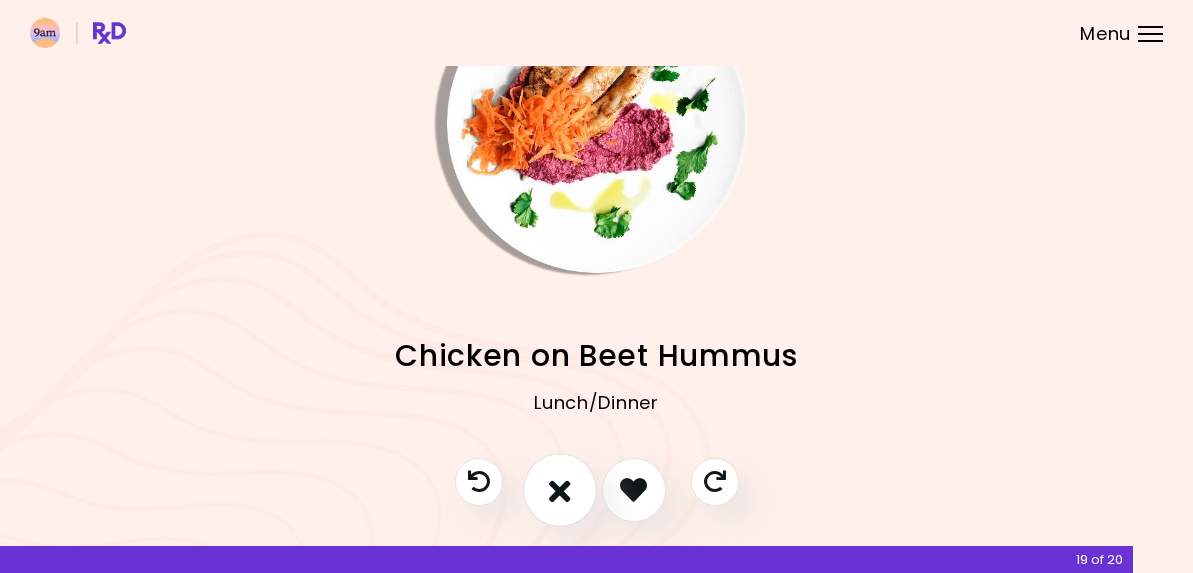 click at bounding box center (560, 489) 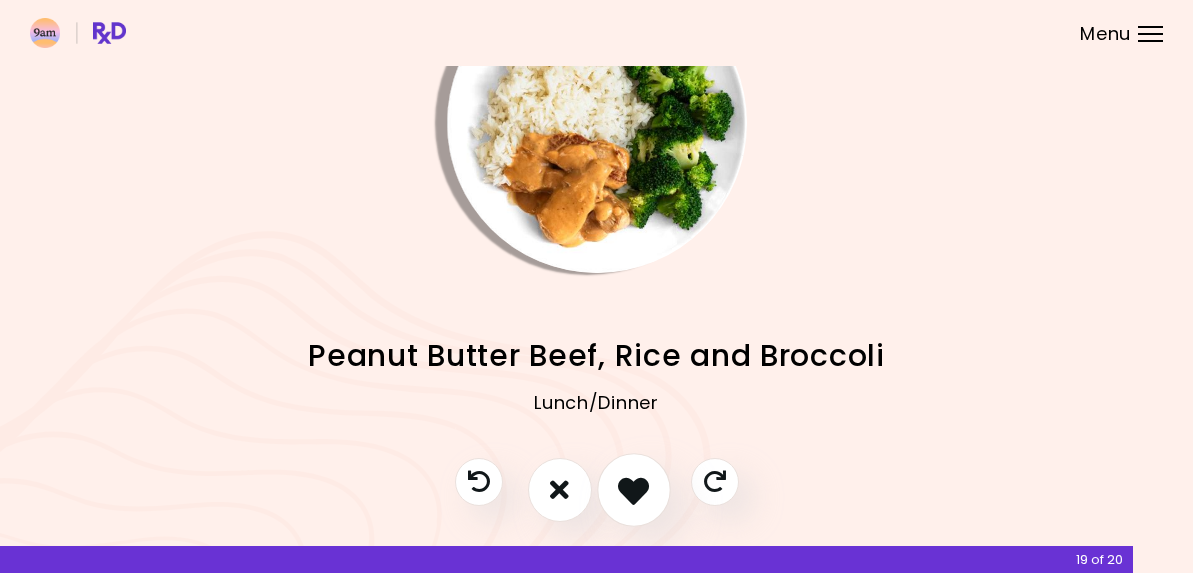click at bounding box center (633, 489) 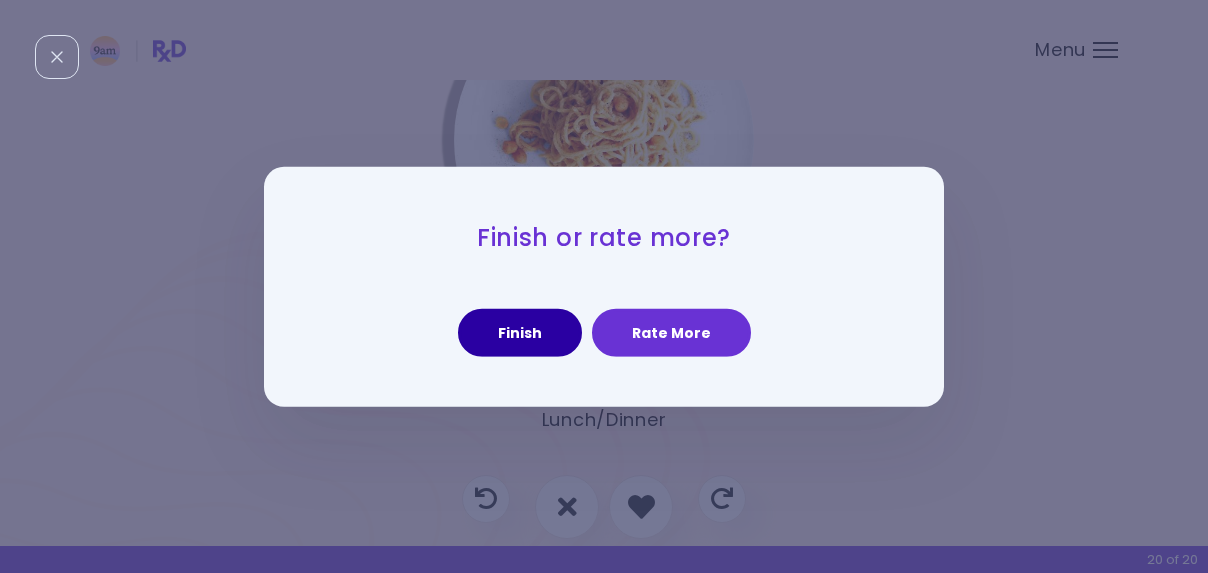 click on "Finish" at bounding box center (520, 333) 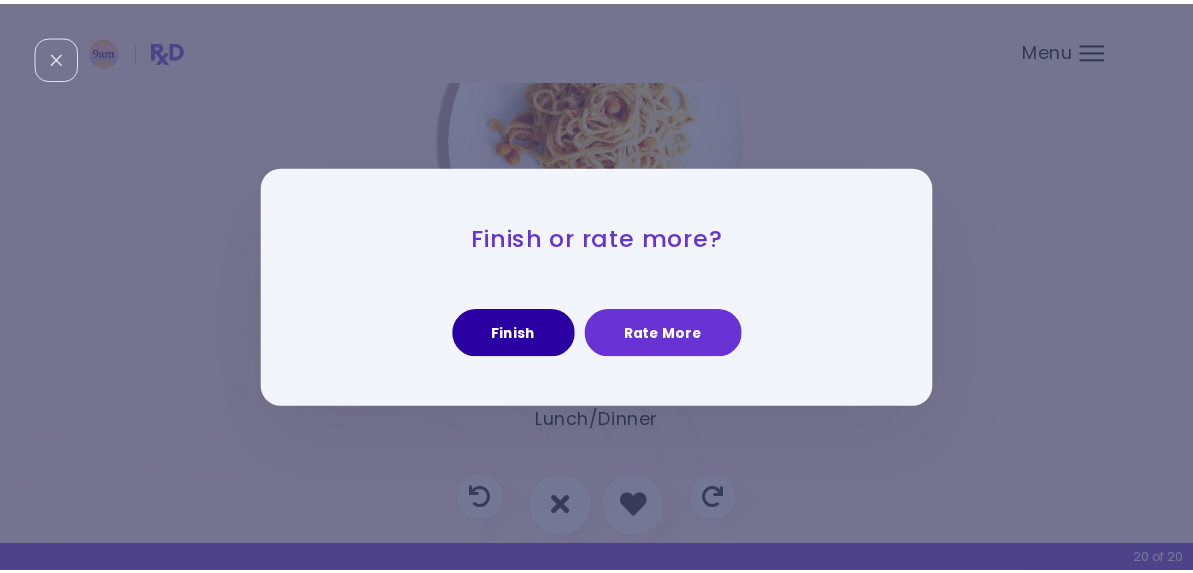 scroll, scrollTop: 0, scrollLeft: 0, axis: both 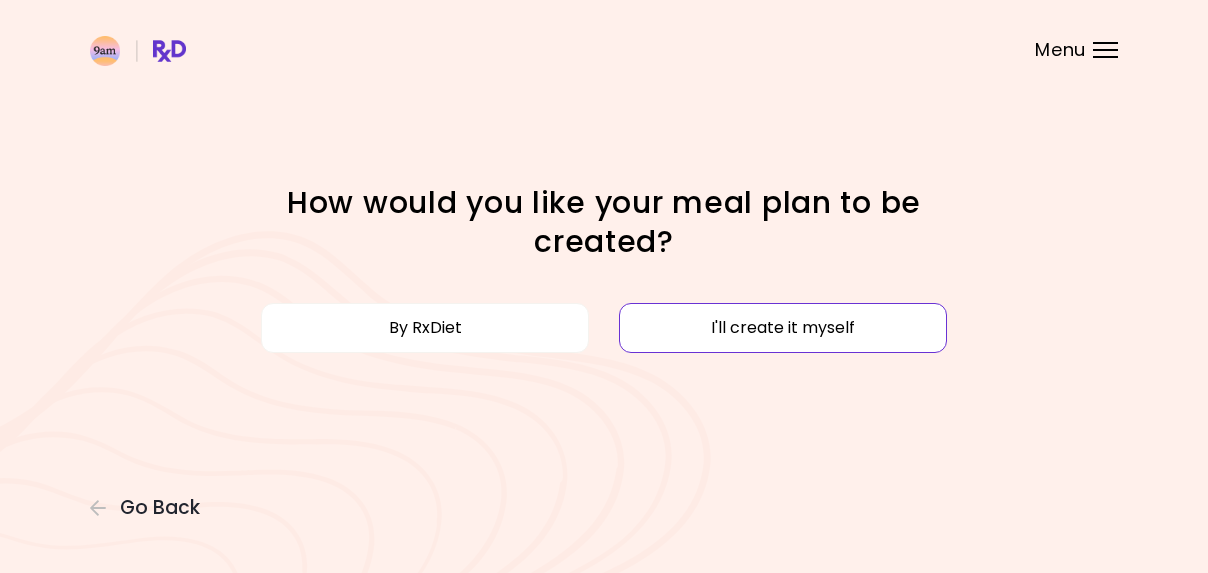 click on "I'll create it myself" at bounding box center (783, 328) 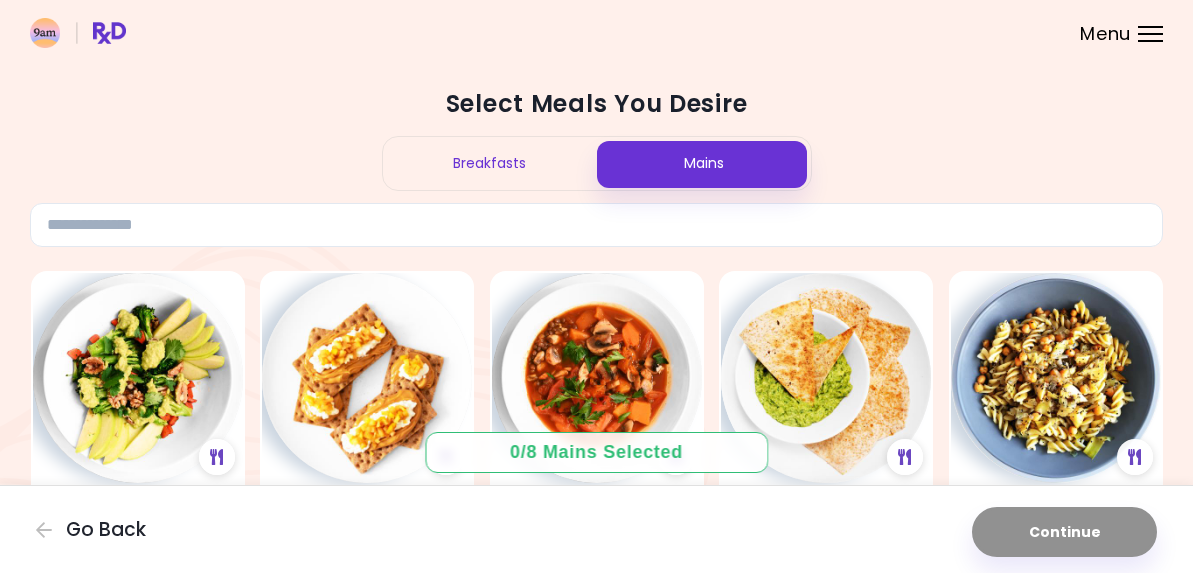 click on "Breakfasts" at bounding box center (490, 163) 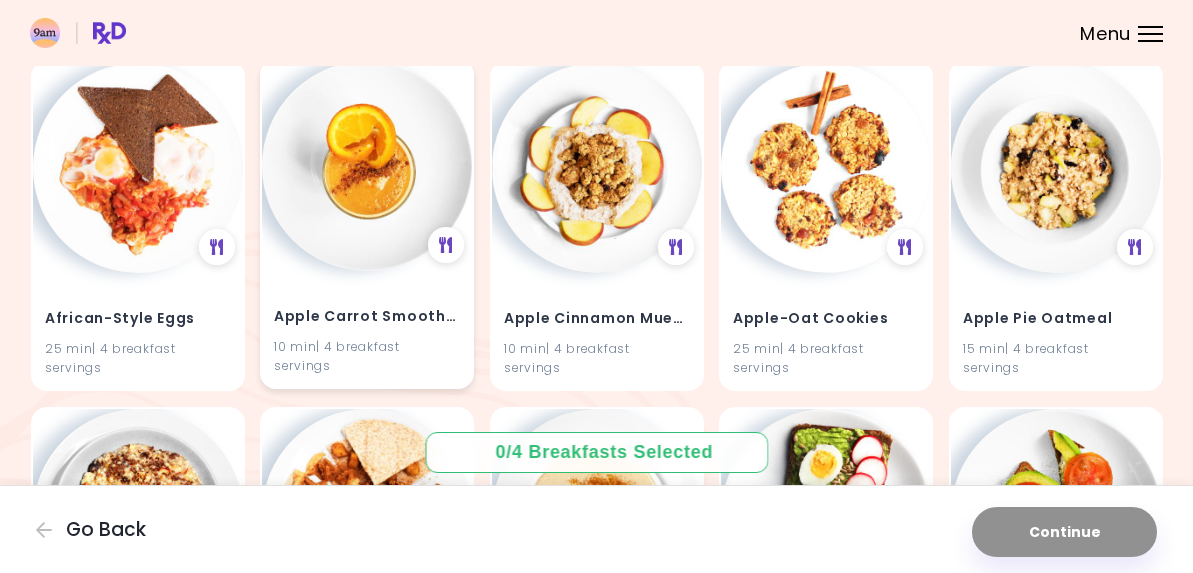 scroll, scrollTop: 239, scrollLeft: 0, axis: vertical 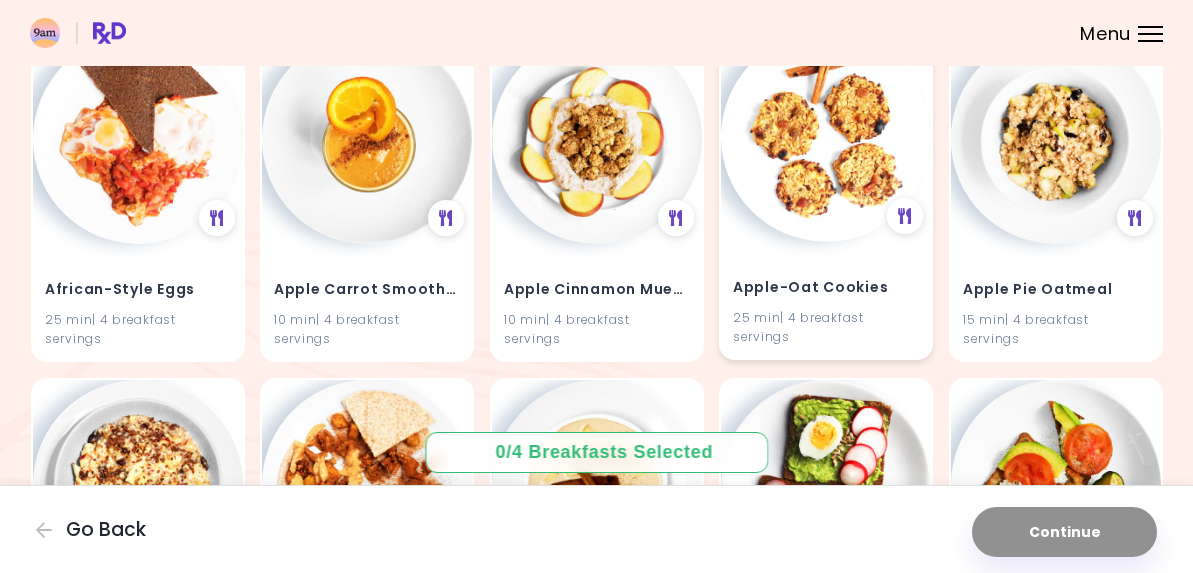 click at bounding box center (826, 137) 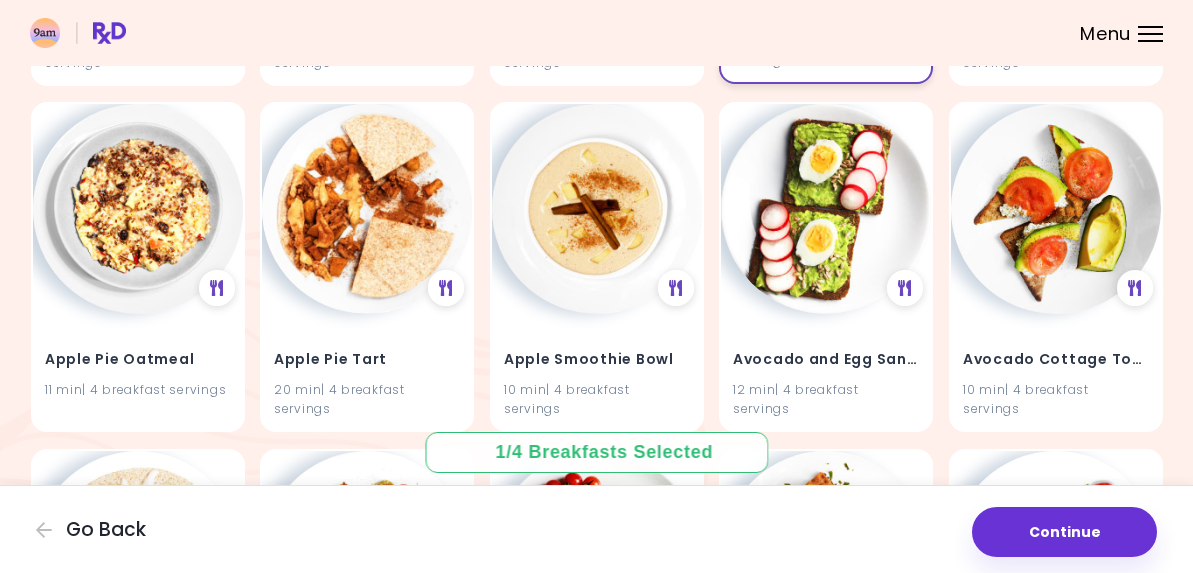 scroll, scrollTop: 516, scrollLeft: 0, axis: vertical 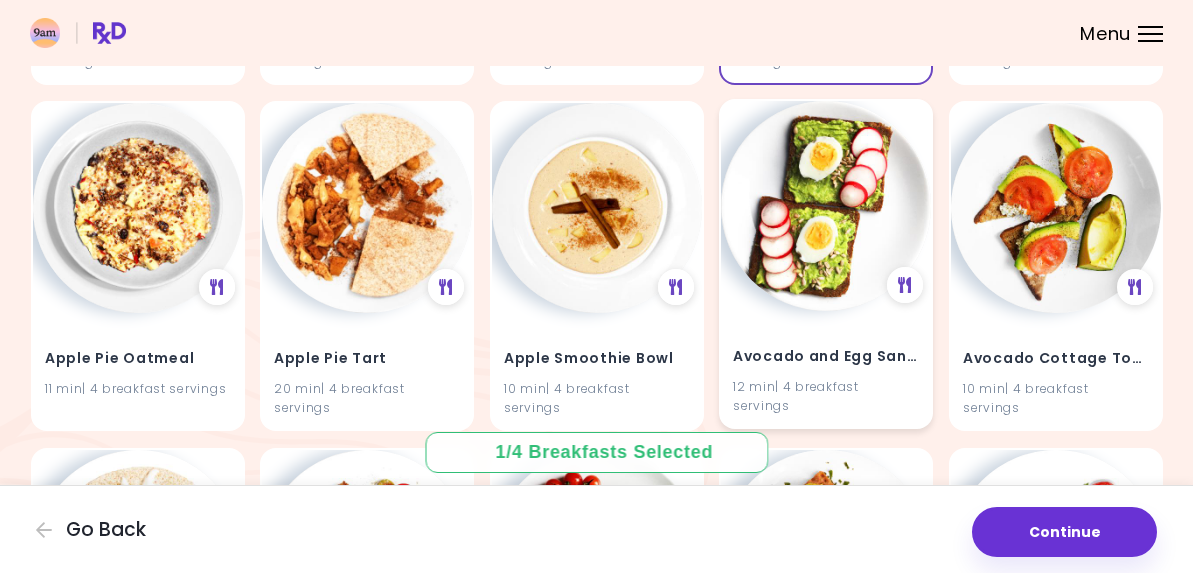 click at bounding box center [826, 206] 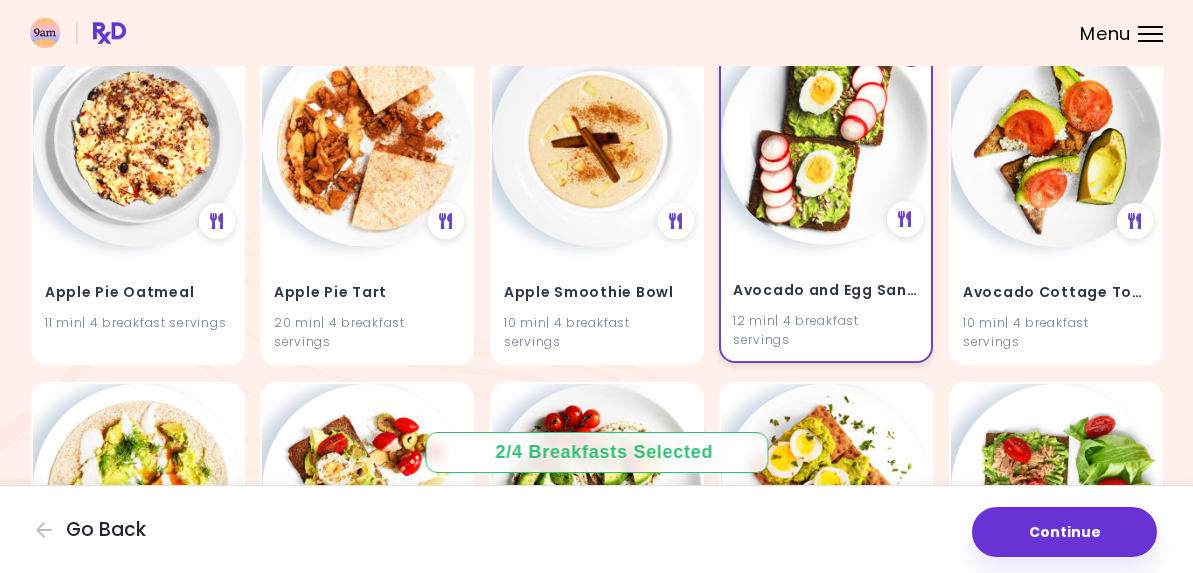 scroll, scrollTop: 585, scrollLeft: 0, axis: vertical 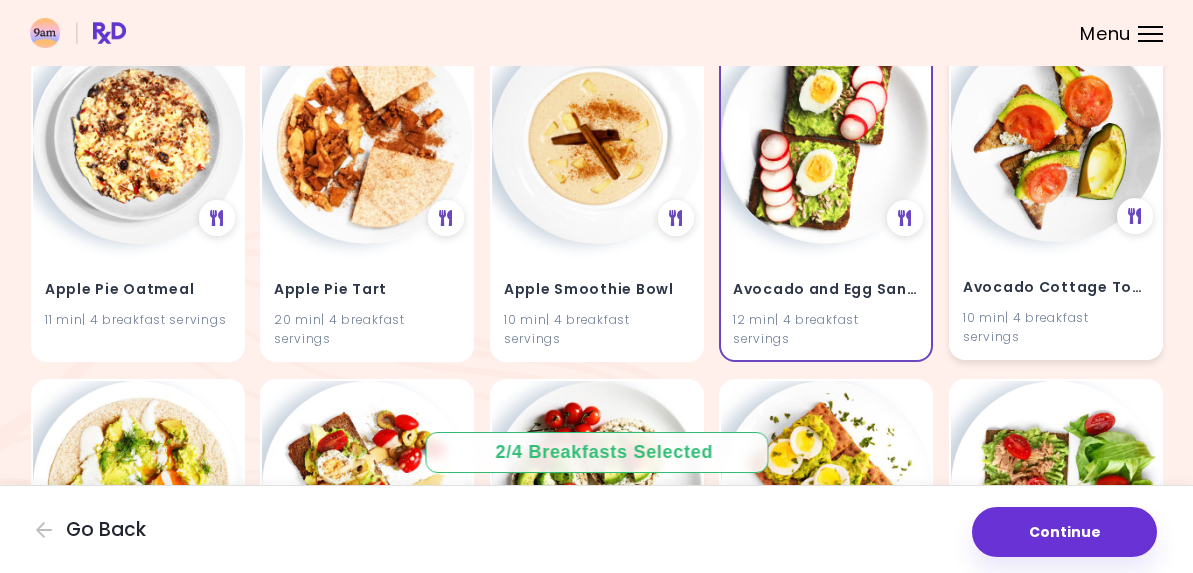 click on "Avocado Cottage Toast 10   min  |   4 breakfast servings" at bounding box center (1056, 300) 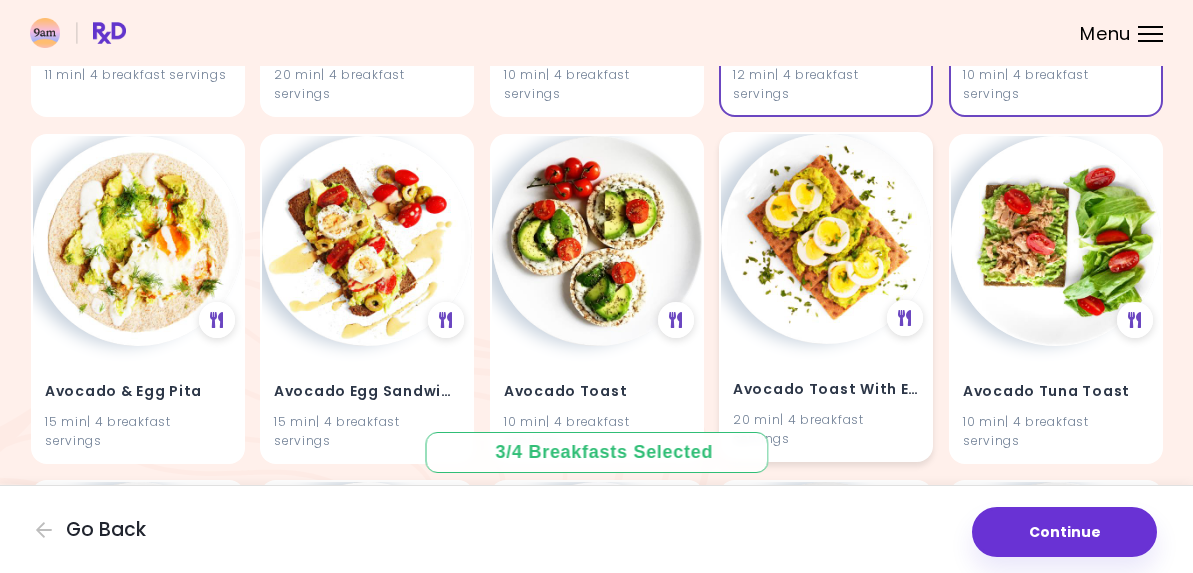 scroll, scrollTop: 828, scrollLeft: 0, axis: vertical 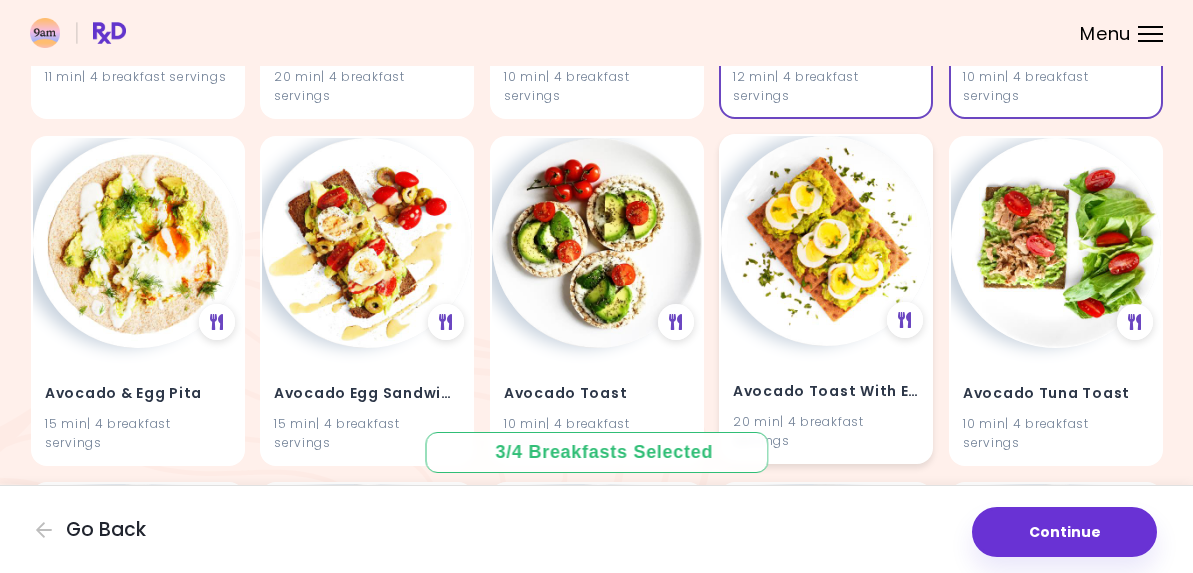 click at bounding box center (826, 241) 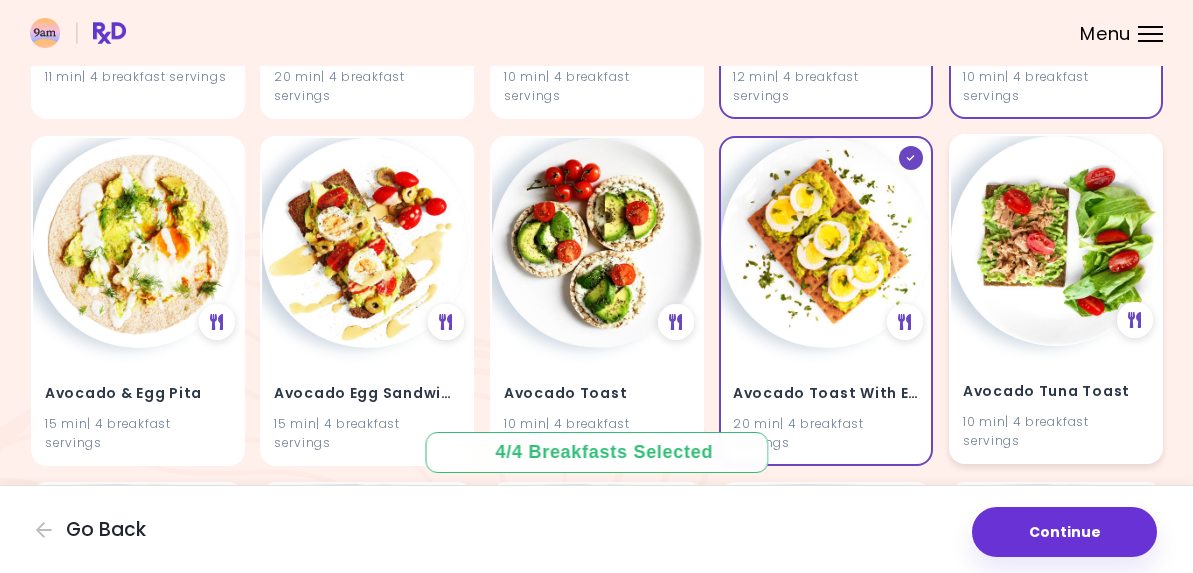 click at bounding box center (1056, 241) 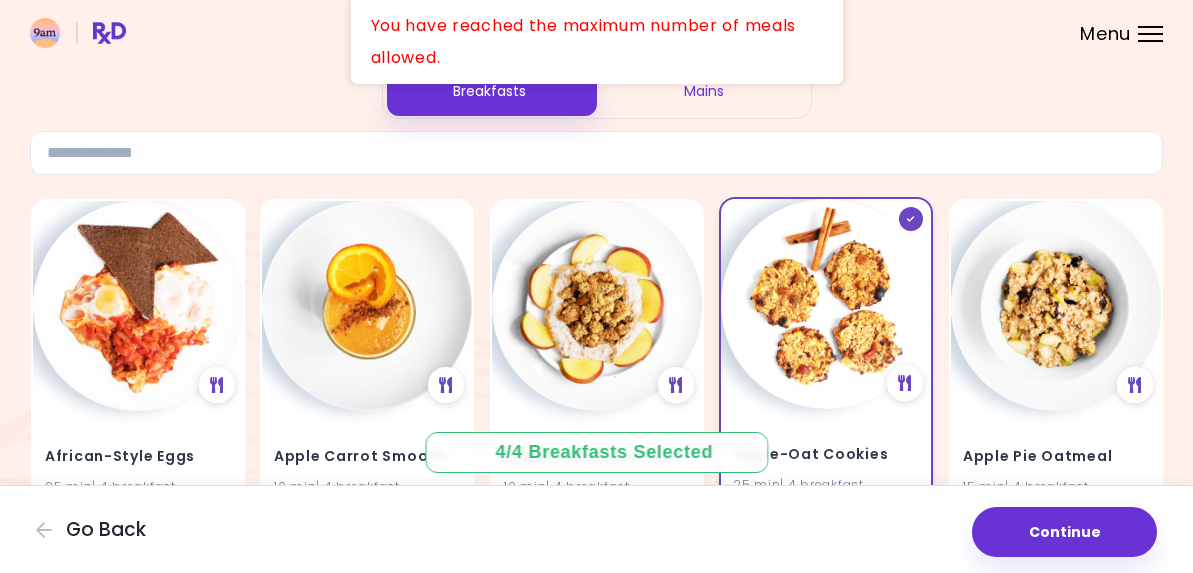 scroll, scrollTop: 0, scrollLeft: 0, axis: both 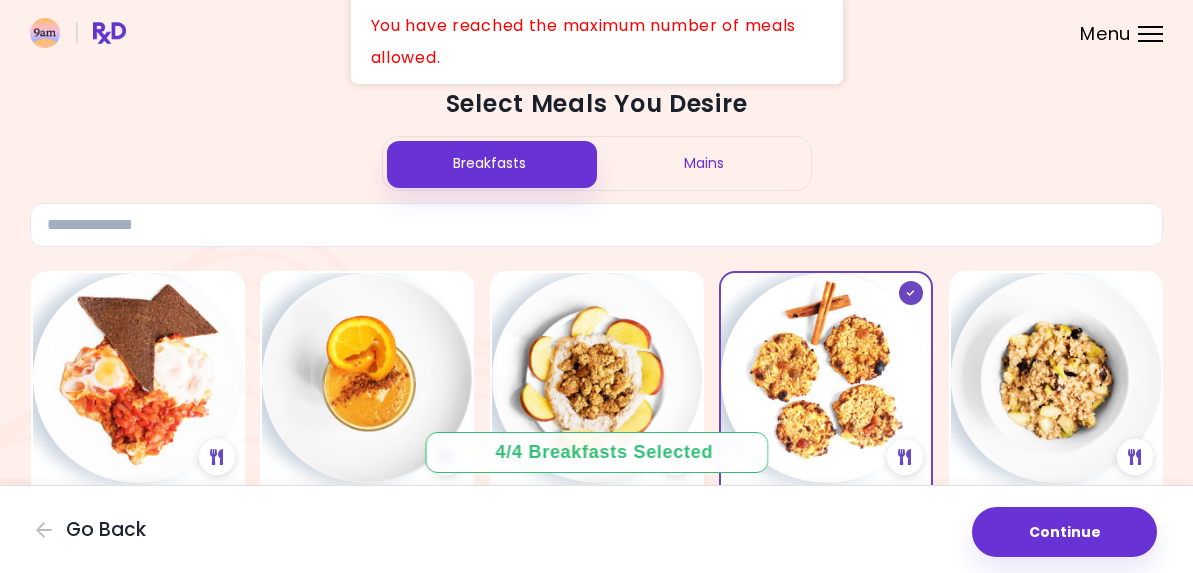 click on "Mains" at bounding box center (704, 163) 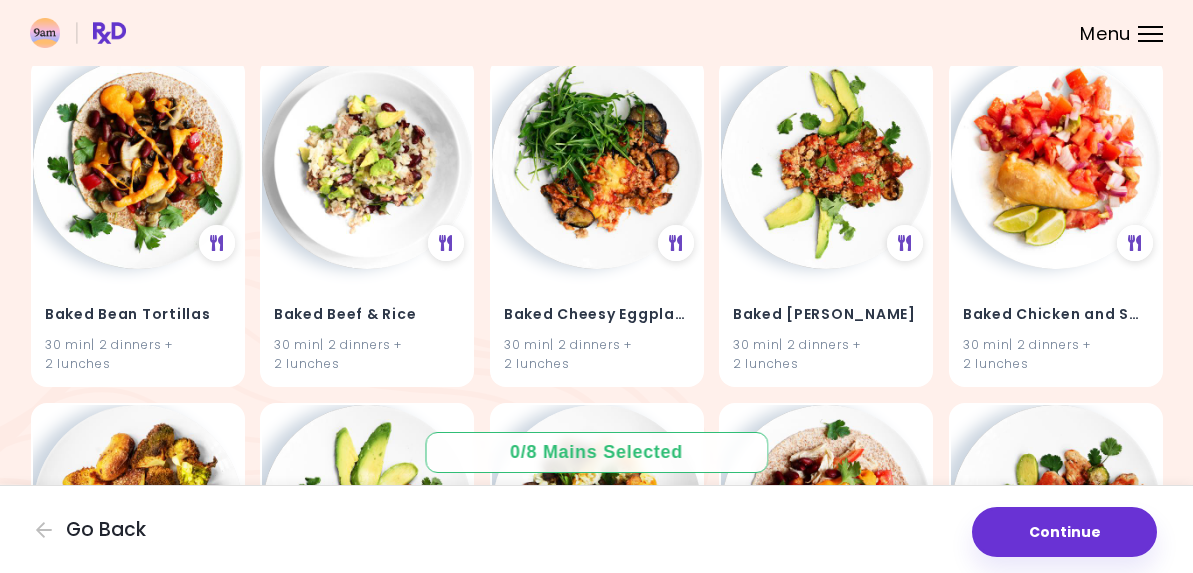 scroll, scrollTop: 3338, scrollLeft: 0, axis: vertical 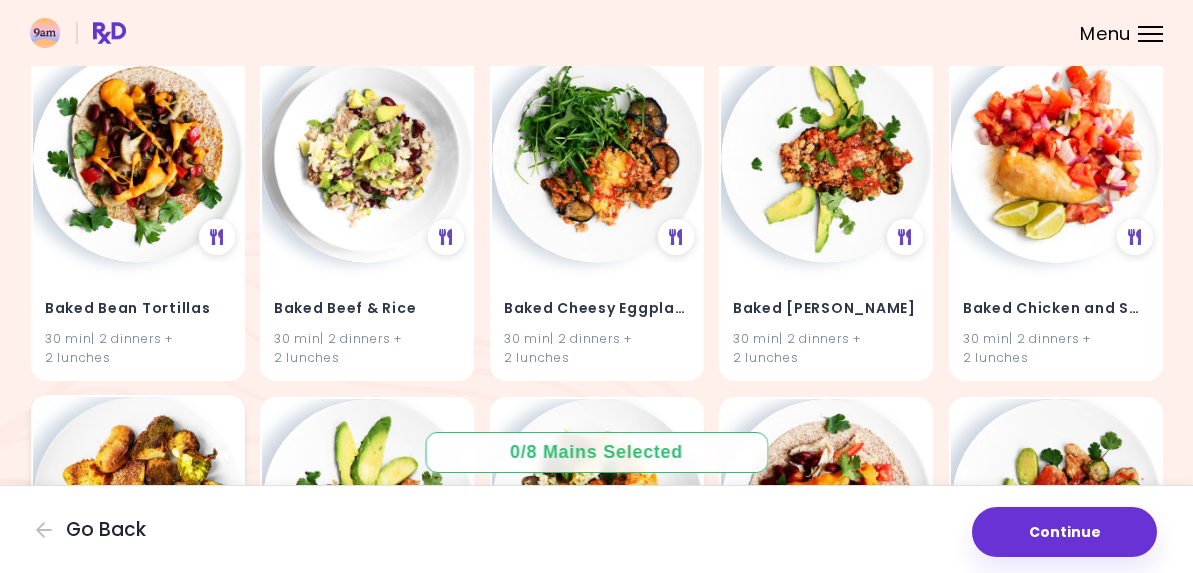 click at bounding box center [138, 502] 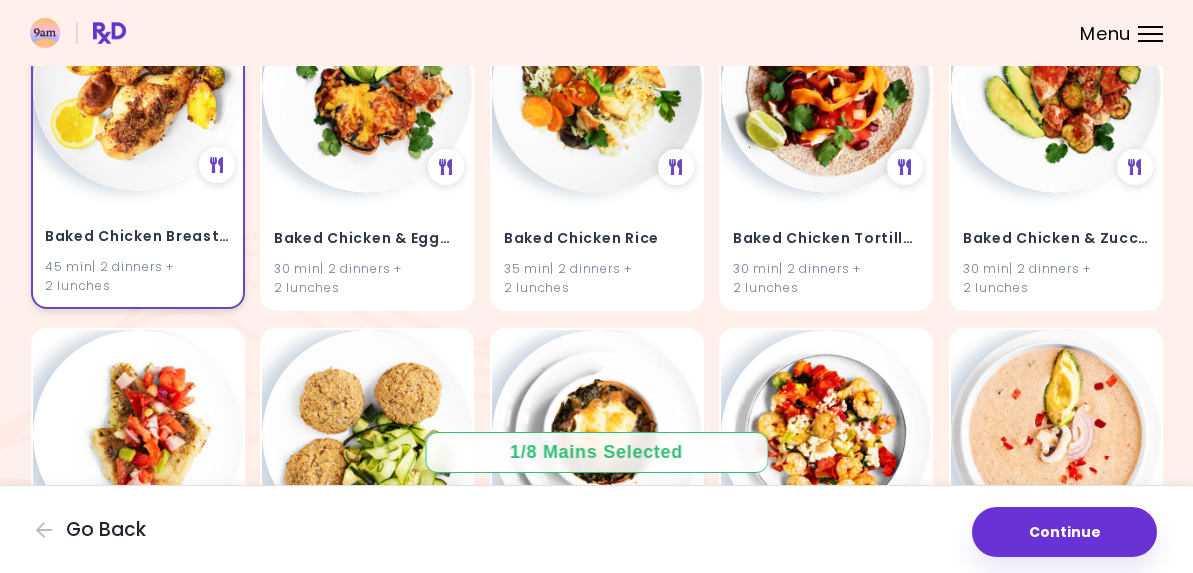 scroll, scrollTop: 3768, scrollLeft: 0, axis: vertical 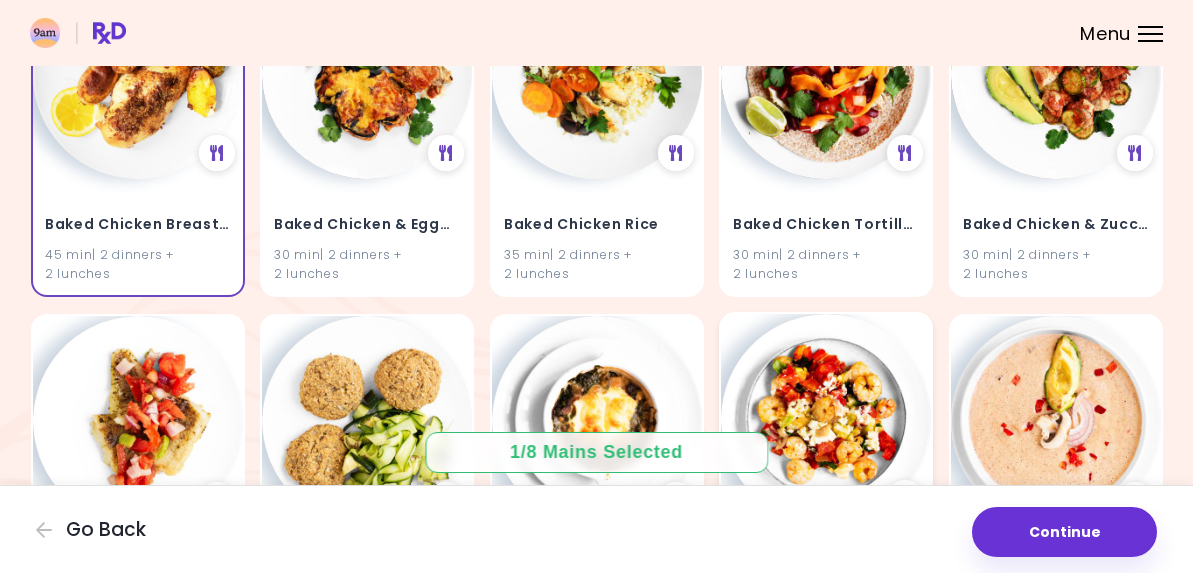 click at bounding box center (826, 419) 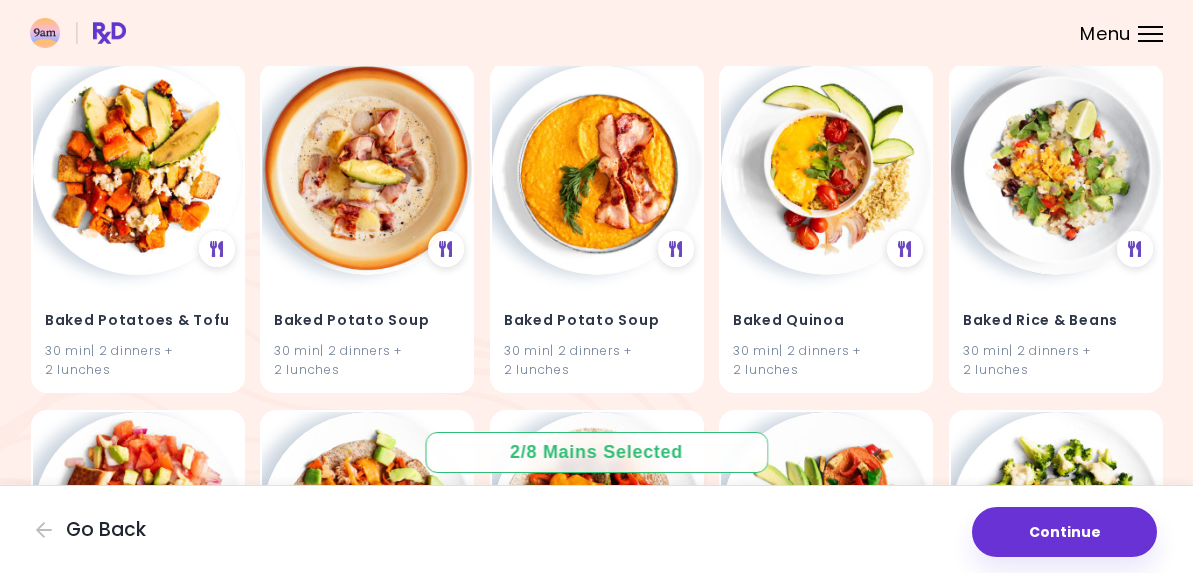 scroll, scrollTop: 4370, scrollLeft: 0, axis: vertical 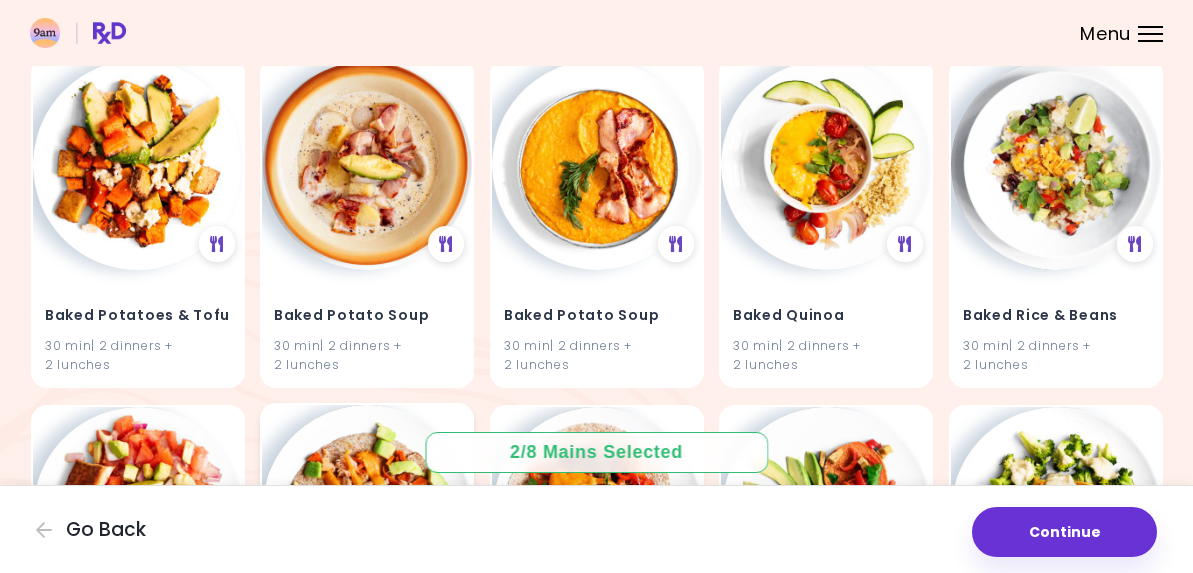 click at bounding box center [367, 510] 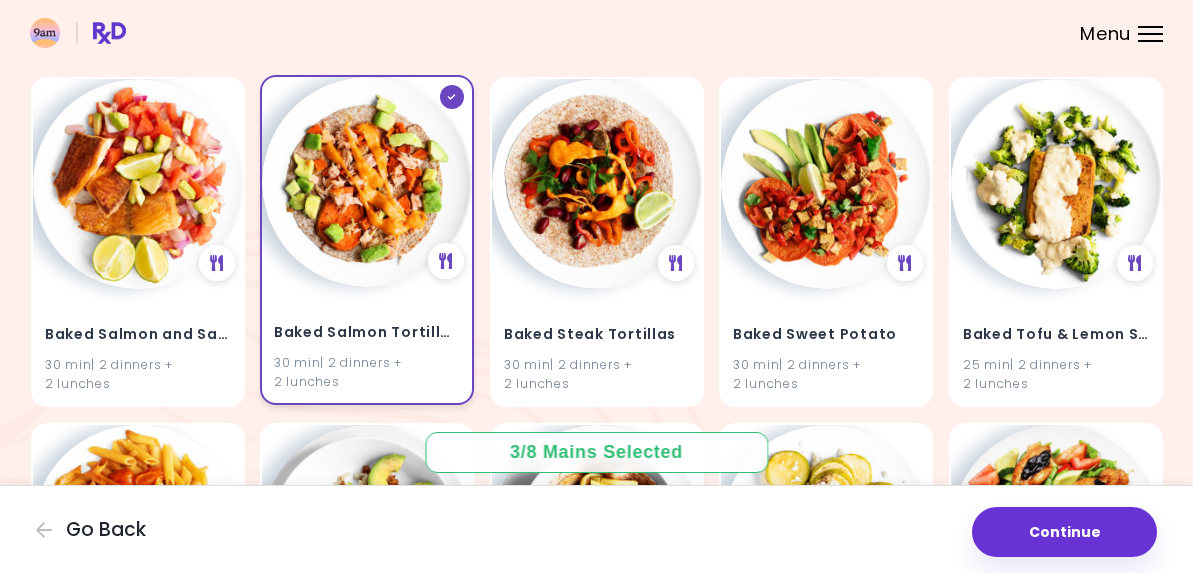 scroll, scrollTop: 4704, scrollLeft: 0, axis: vertical 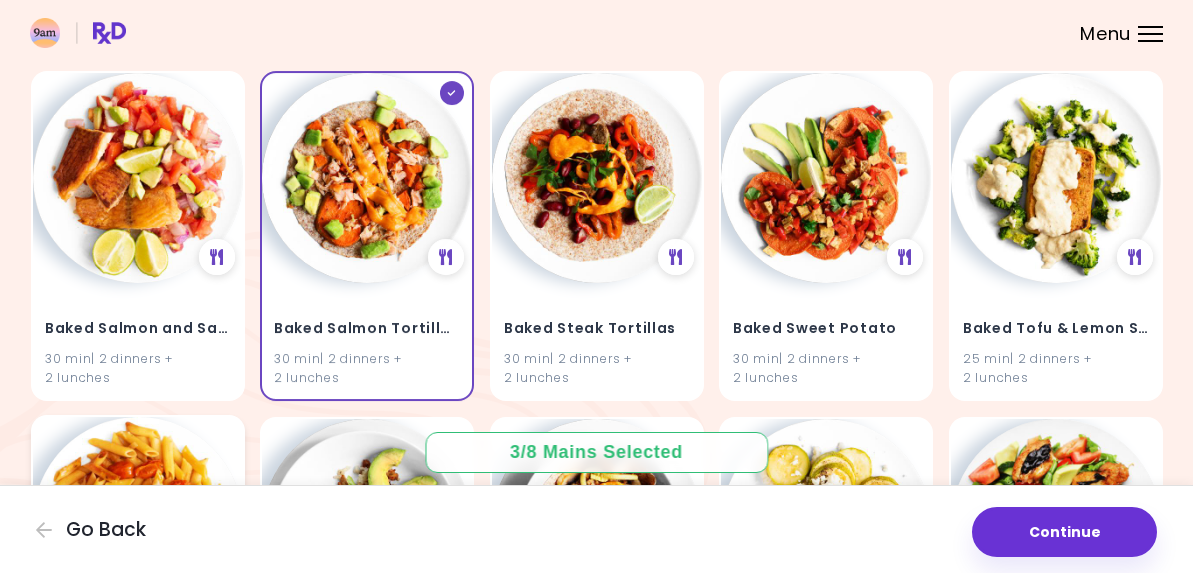 click at bounding box center (138, 522) 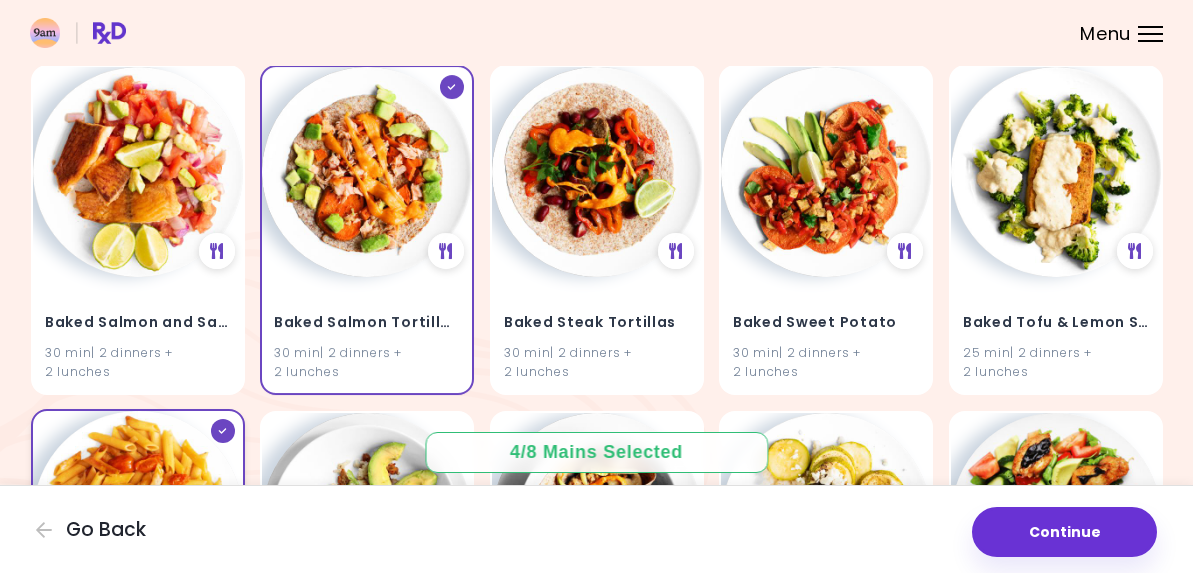 scroll, scrollTop: 4699, scrollLeft: 0, axis: vertical 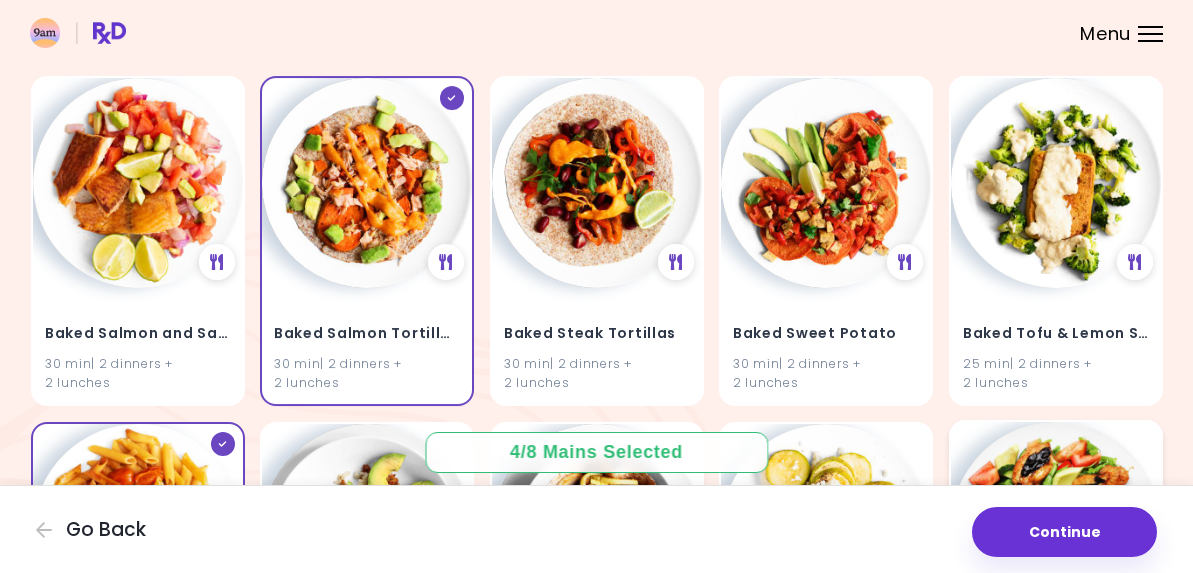 click at bounding box center (1056, 527) 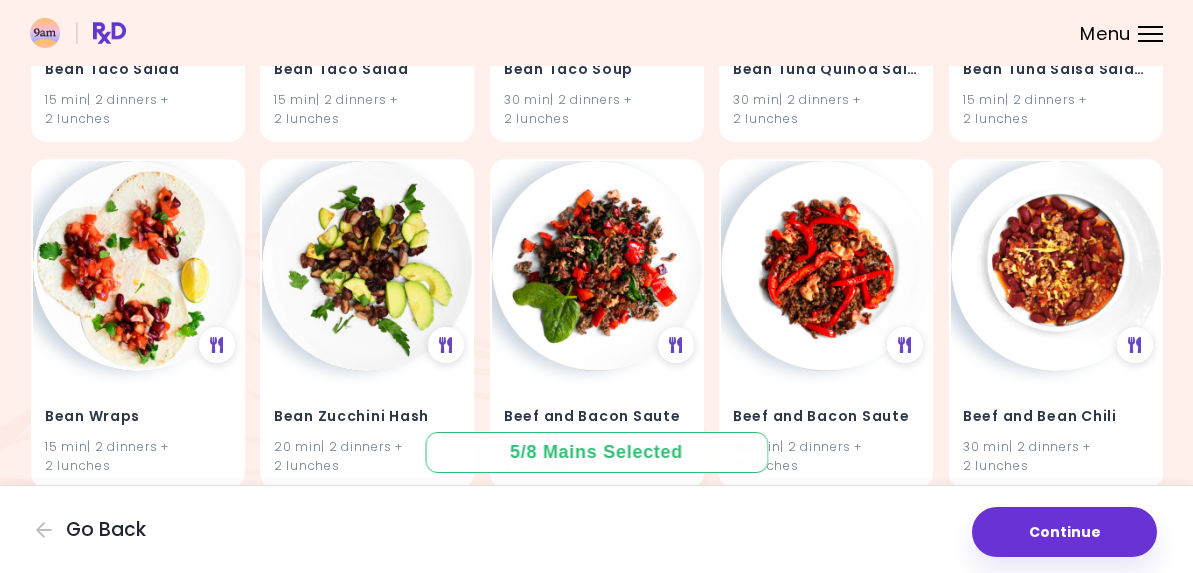 scroll, scrollTop: 9806, scrollLeft: 0, axis: vertical 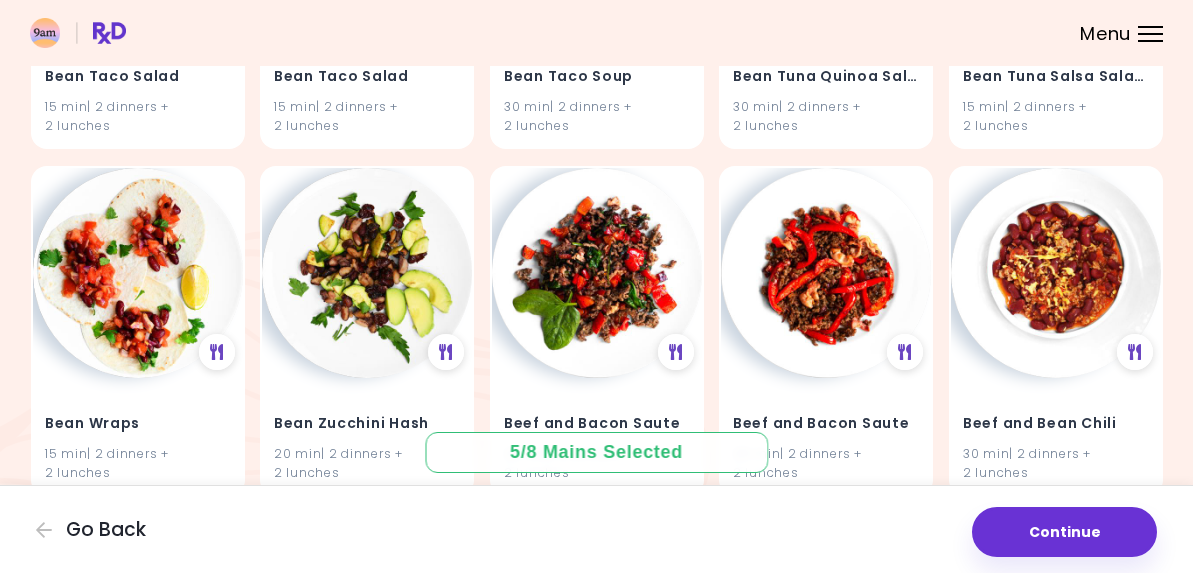 click at bounding box center [826, 964] 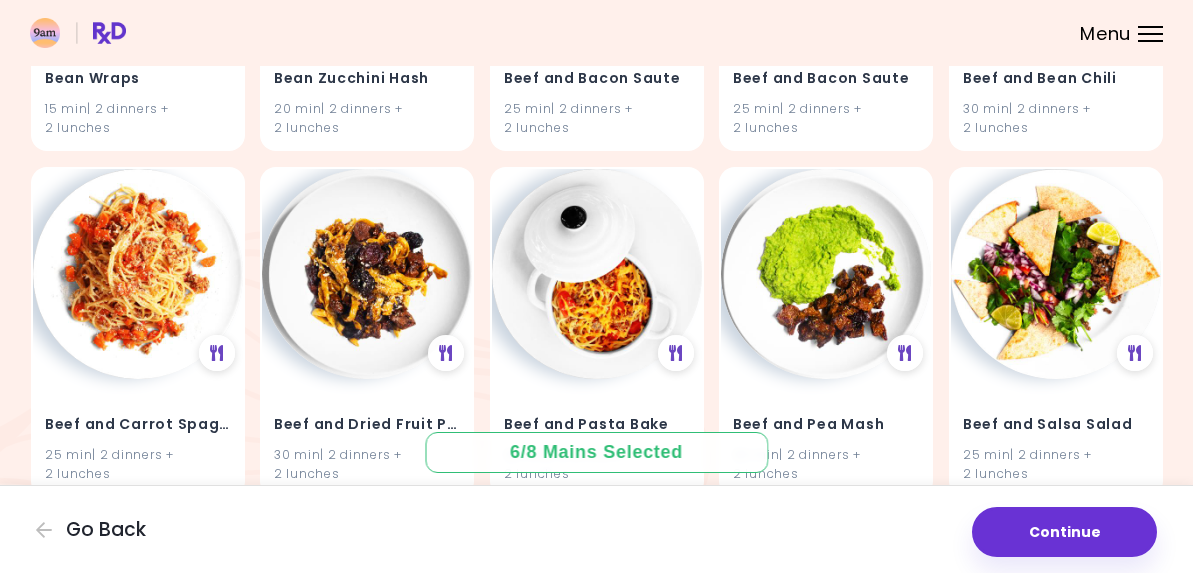 scroll, scrollTop: 10152, scrollLeft: 0, axis: vertical 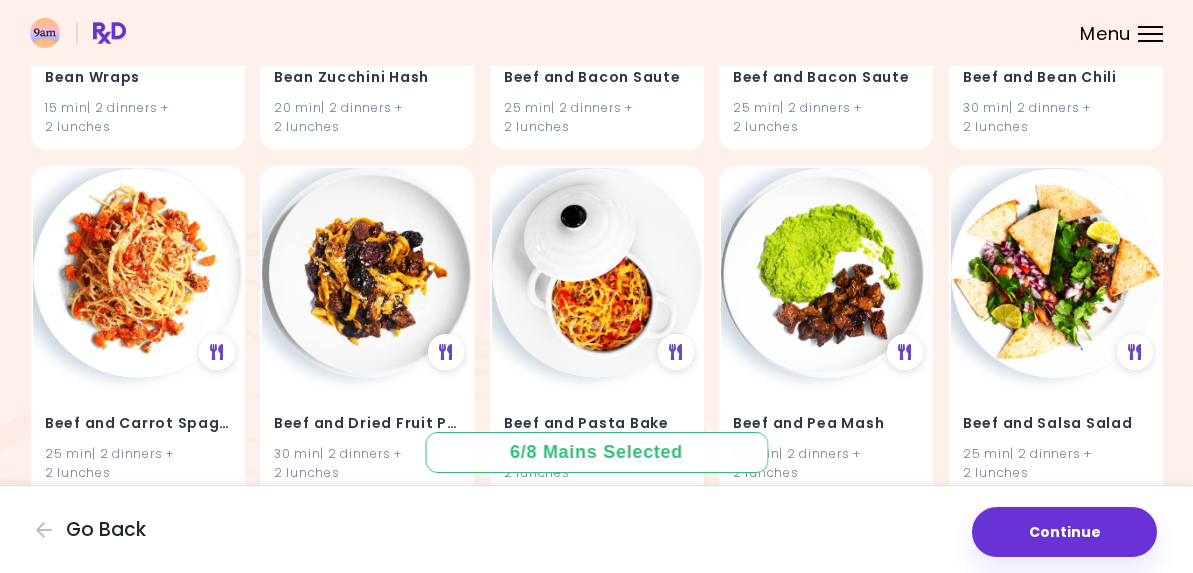 click at bounding box center (367, 964) 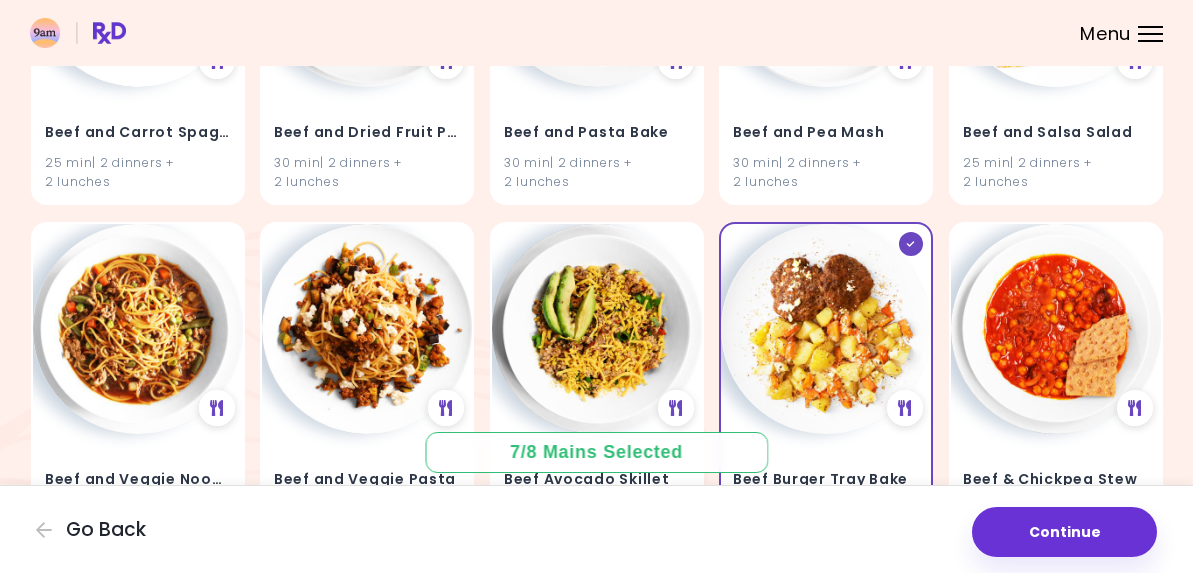 scroll, scrollTop: 10454, scrollLeft: 0, axis: vertical 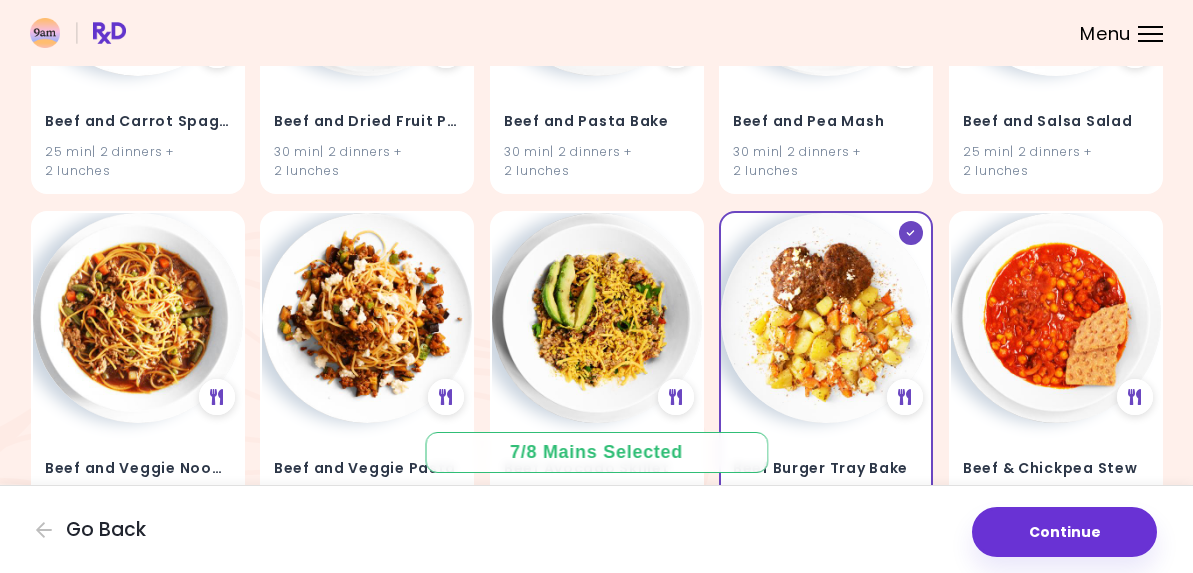 click at bounding box center [1056, 1009] 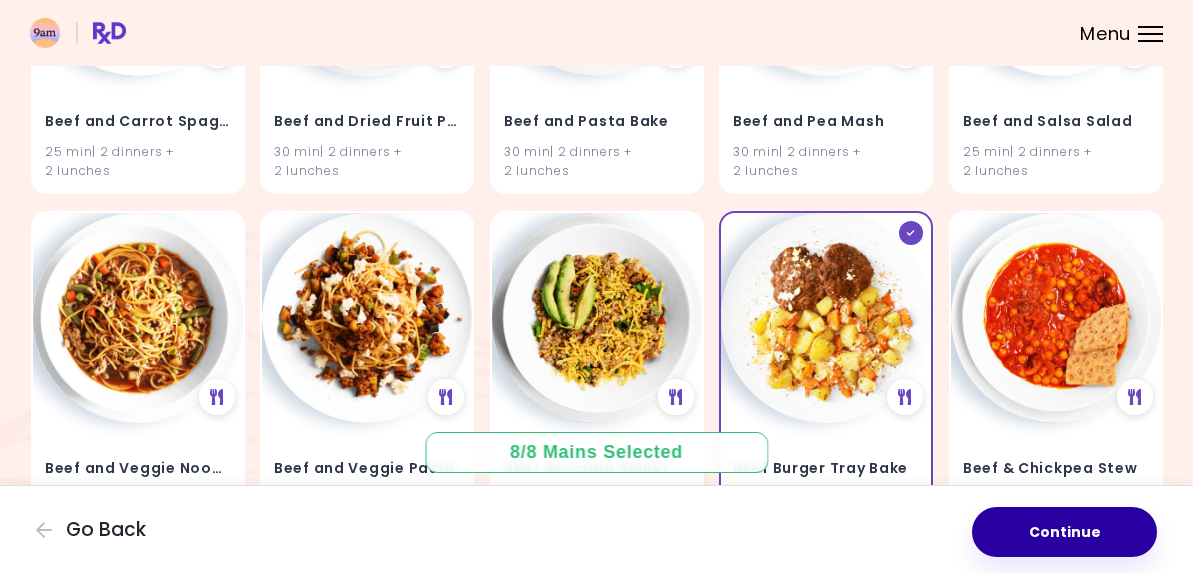 click on "Continue" at bounding box center (1064, 532) 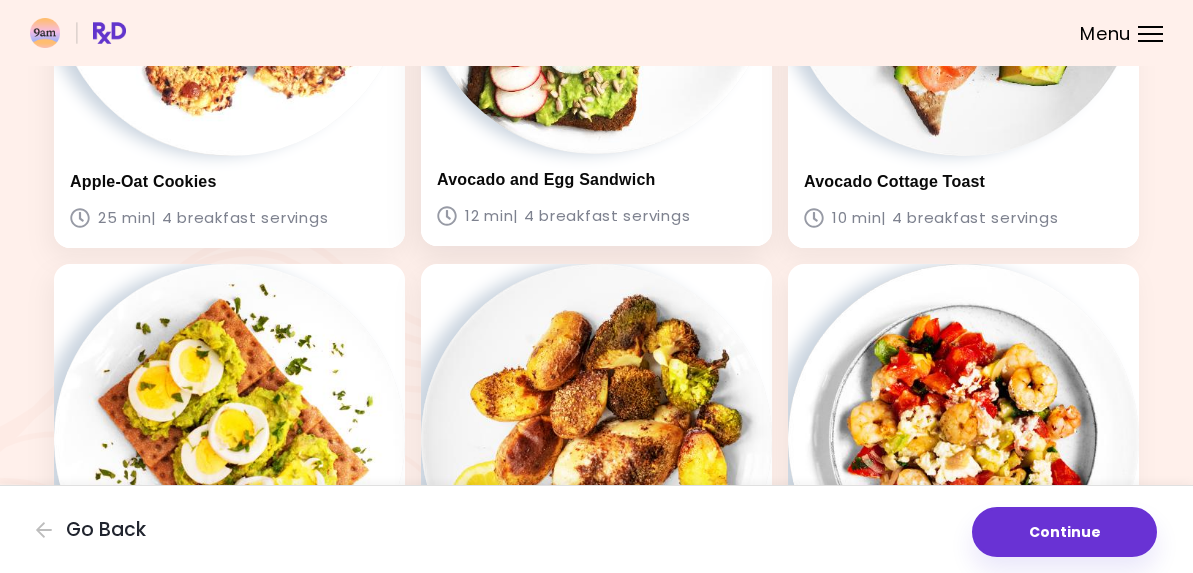 scroll, scrollTop: 0, scrollLeft: 0, axis: both 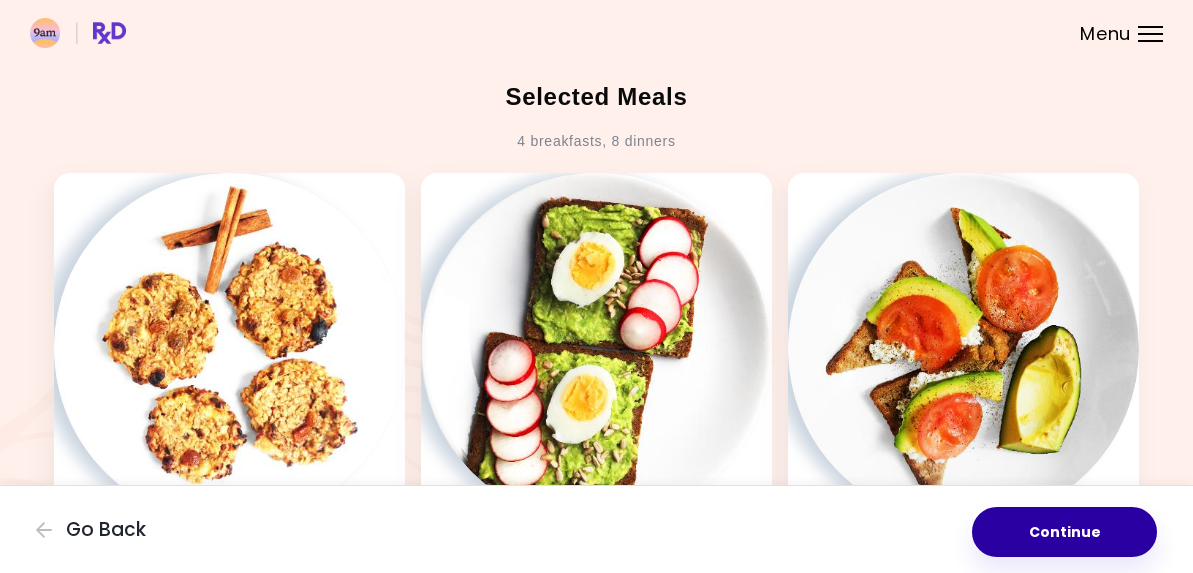 click on "Continue" at bounding box center (1064, 532) 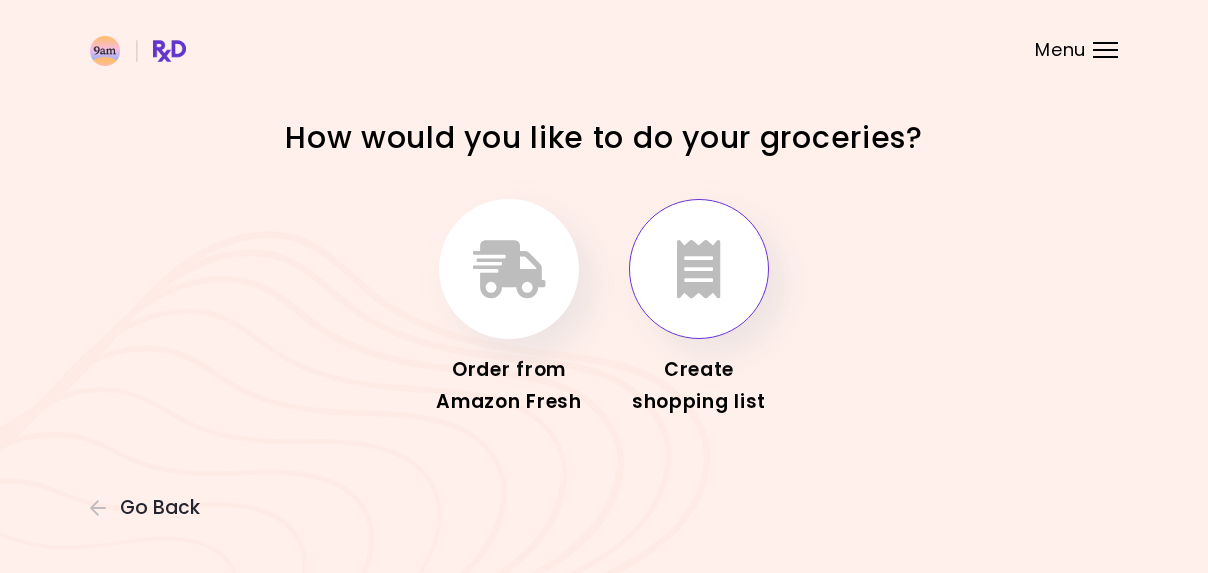 click at bounding box center (699, 269) 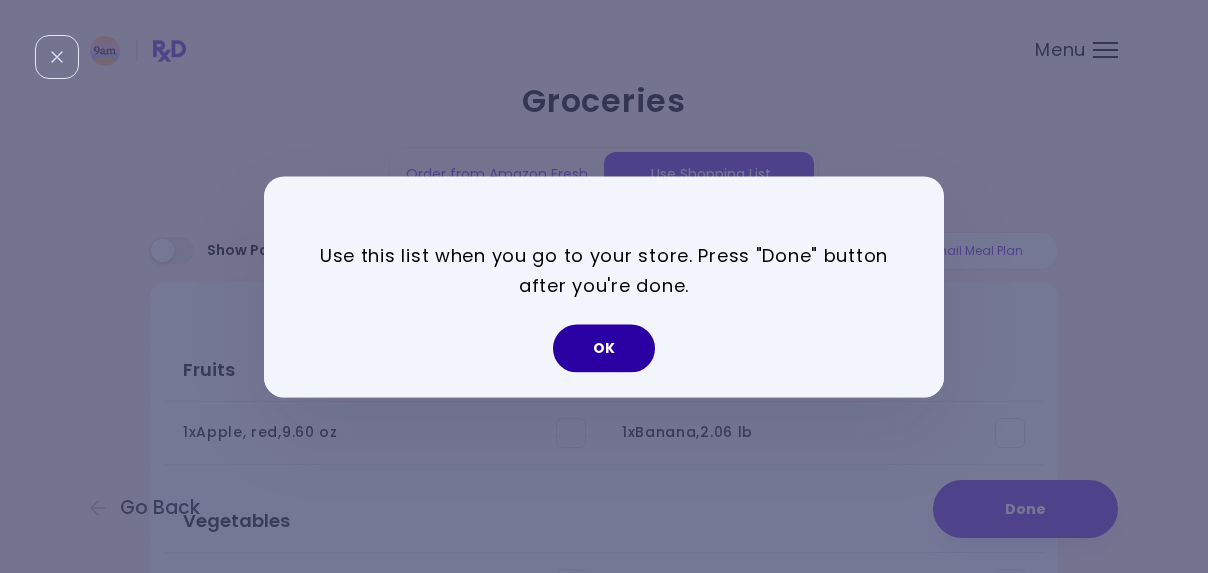 click on "OK" at bounding box center (604, 348) 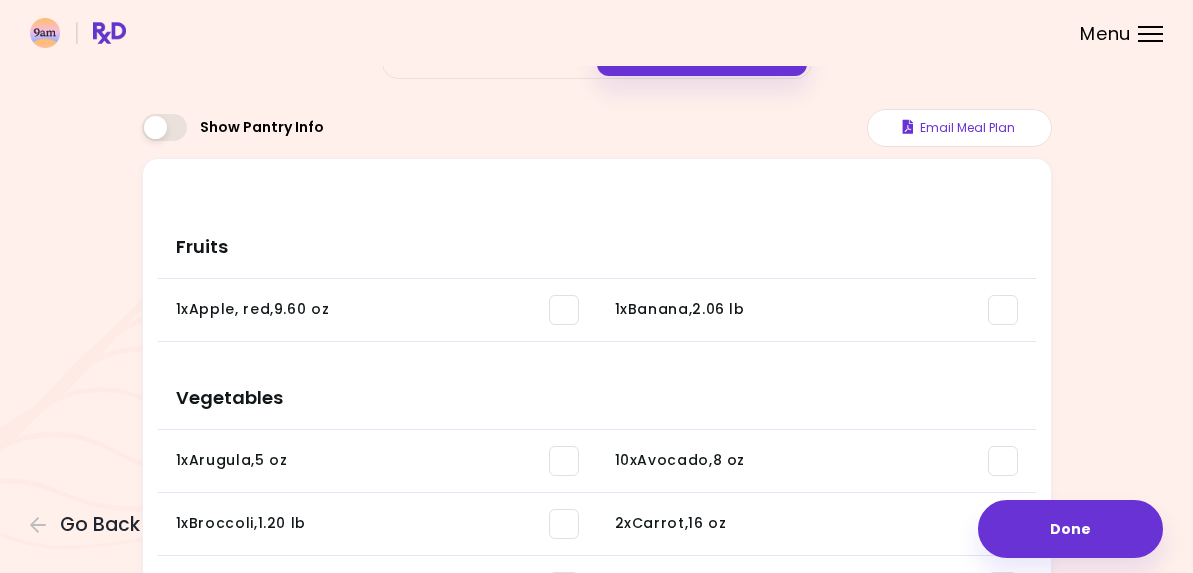 scroll, scrollTop: 99, scrollLeft: 0, axis: vertical 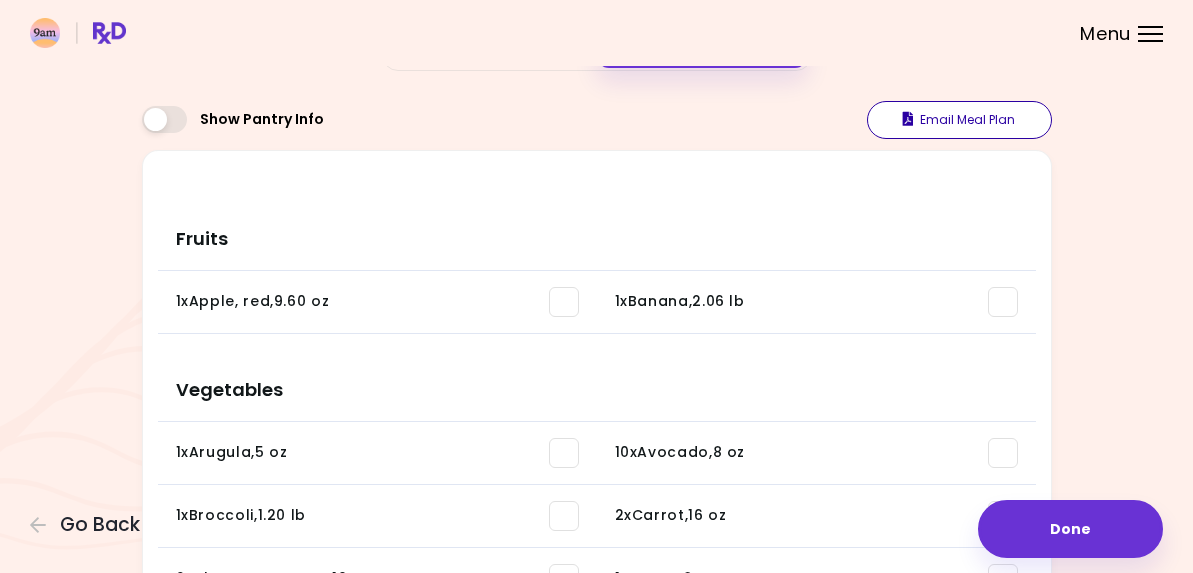 click on "Email Meal Plan" at bounding box center [959, 120] 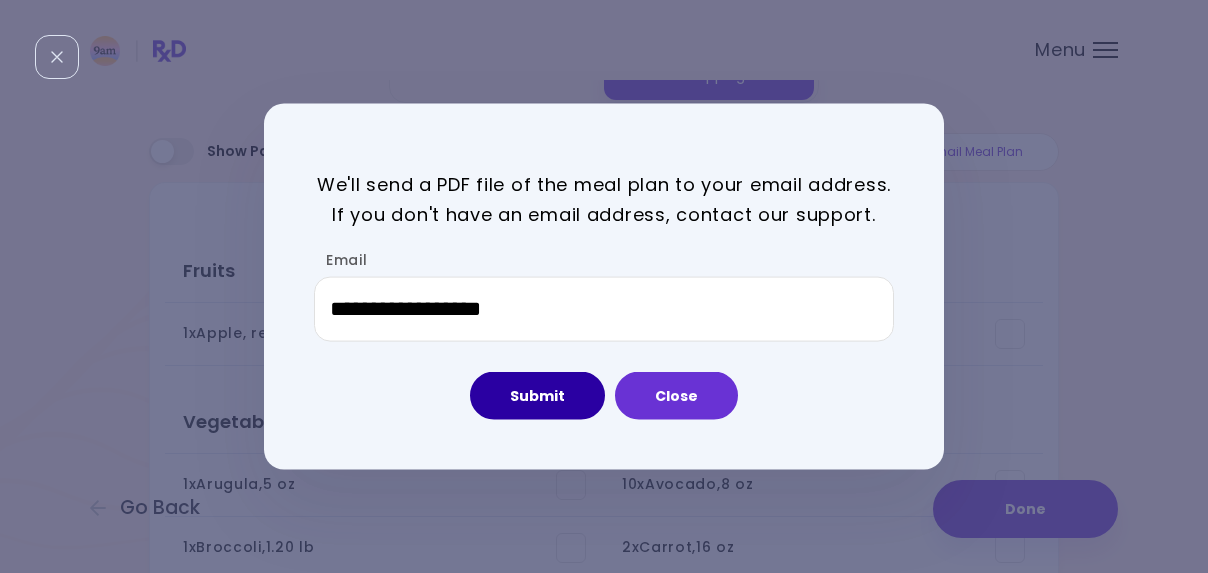 click on "Submit" at bounding box center (537, 396) 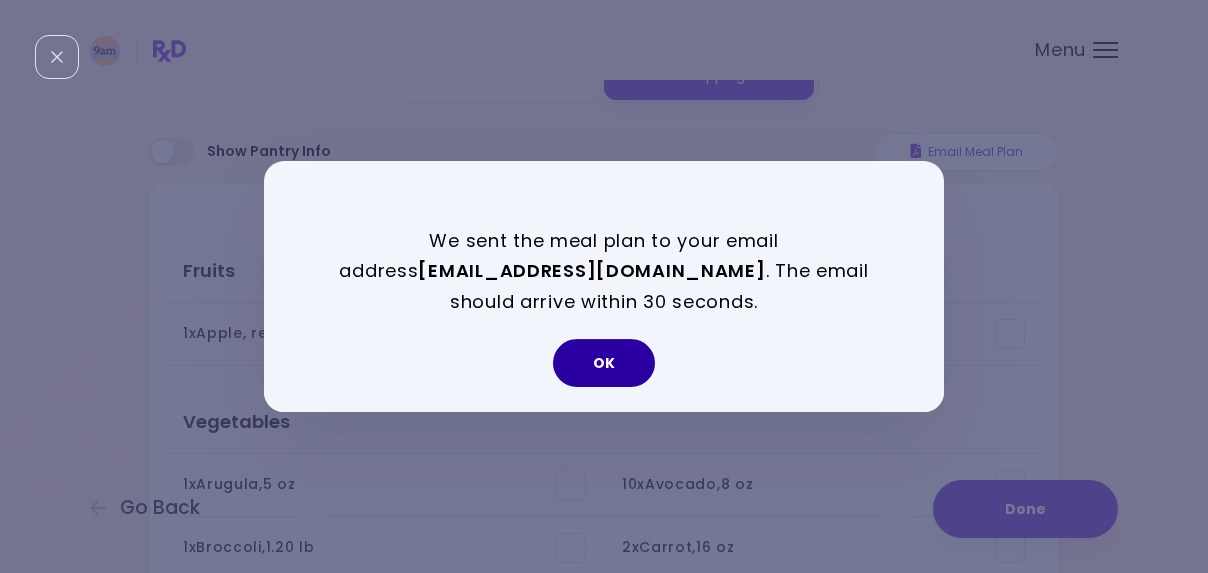 click on "OK" at bounding box center [604, 363] 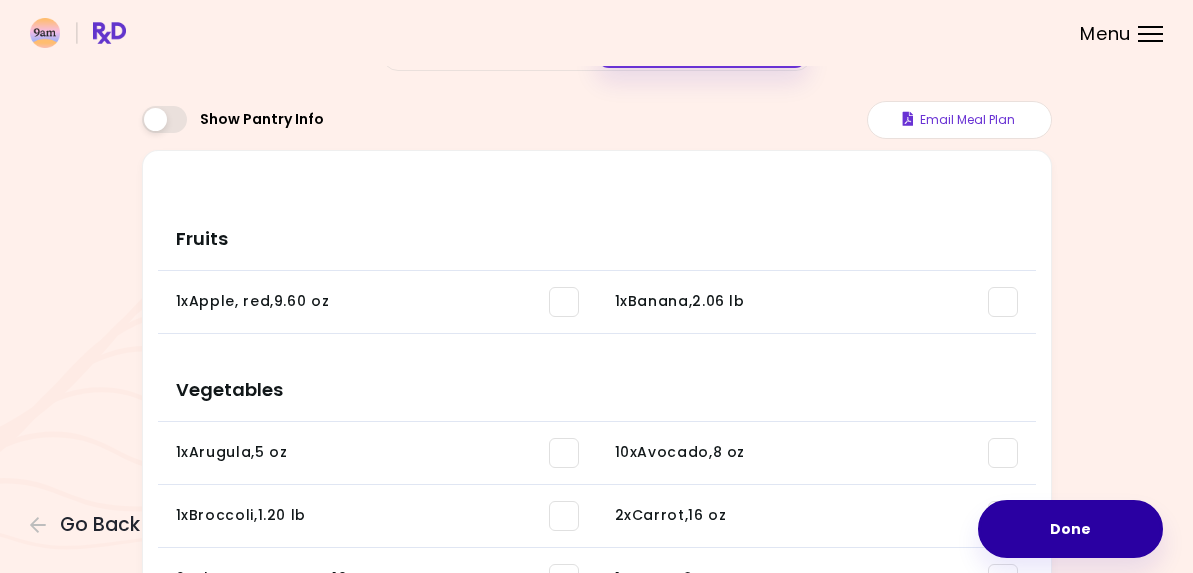 click on "Done" at bounding box center (1070, 529) 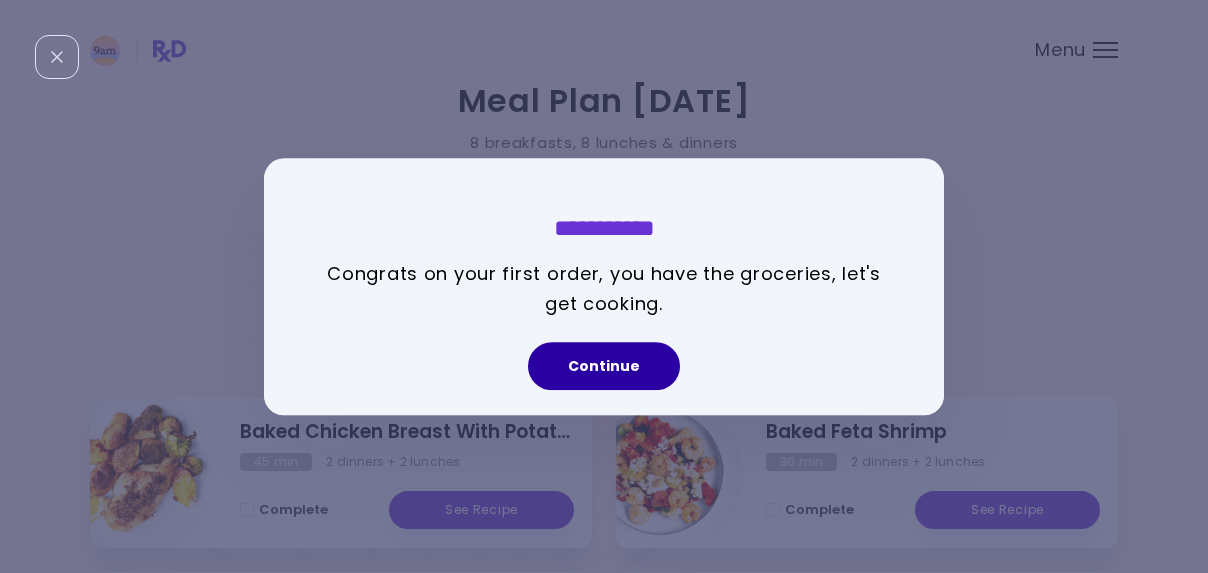 click on "Continue" at bounding box center [604, 366] 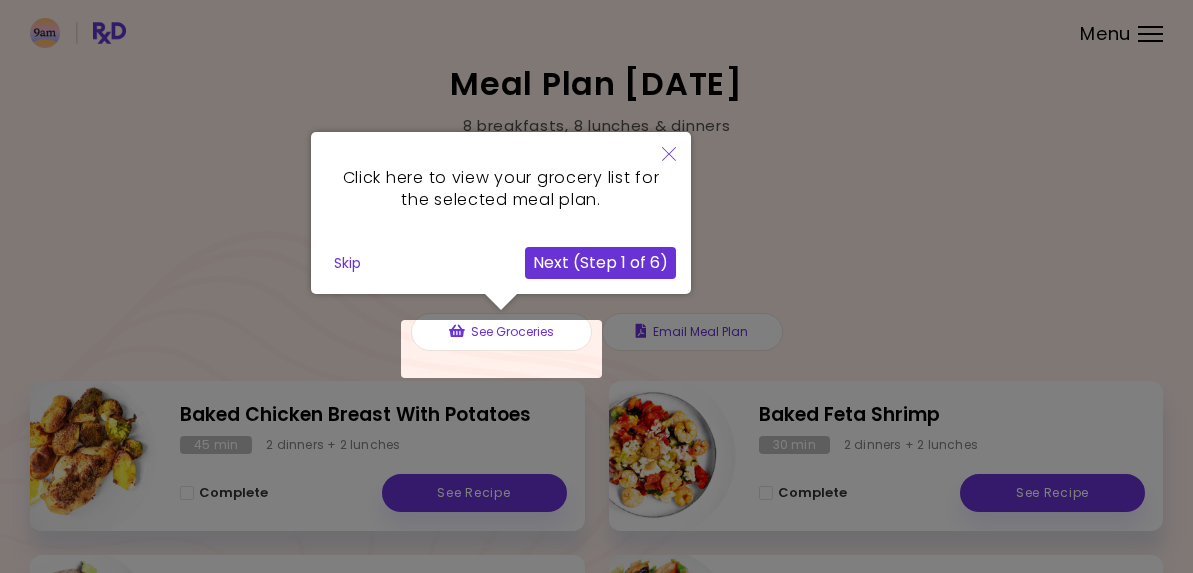 click 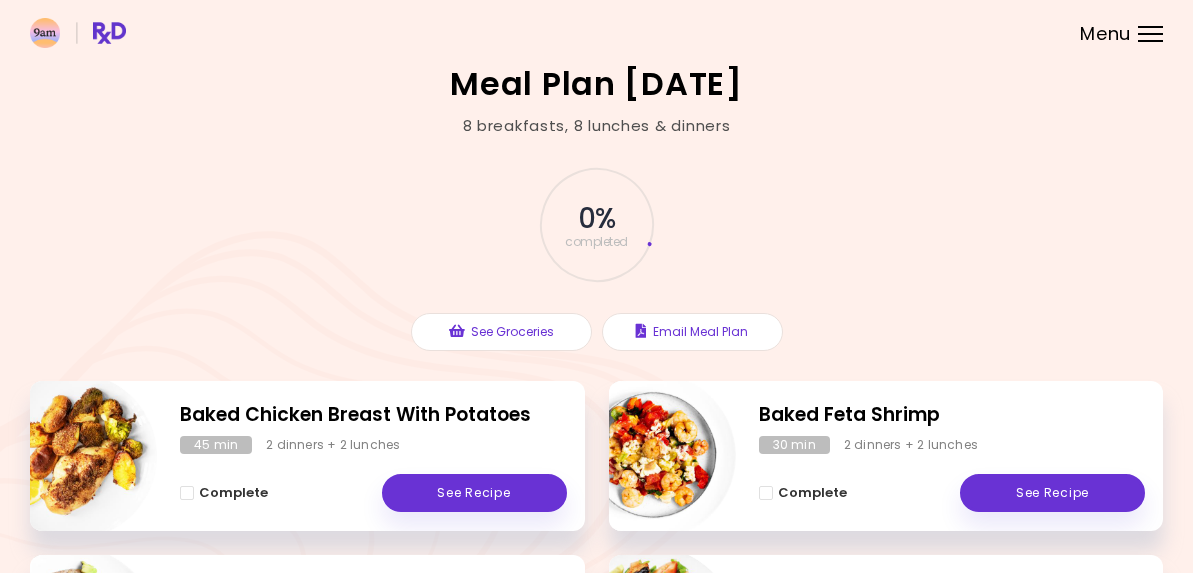 click on "0 % completed   See Groceries   Email Meal Plan" at bounding box center (596, 259) 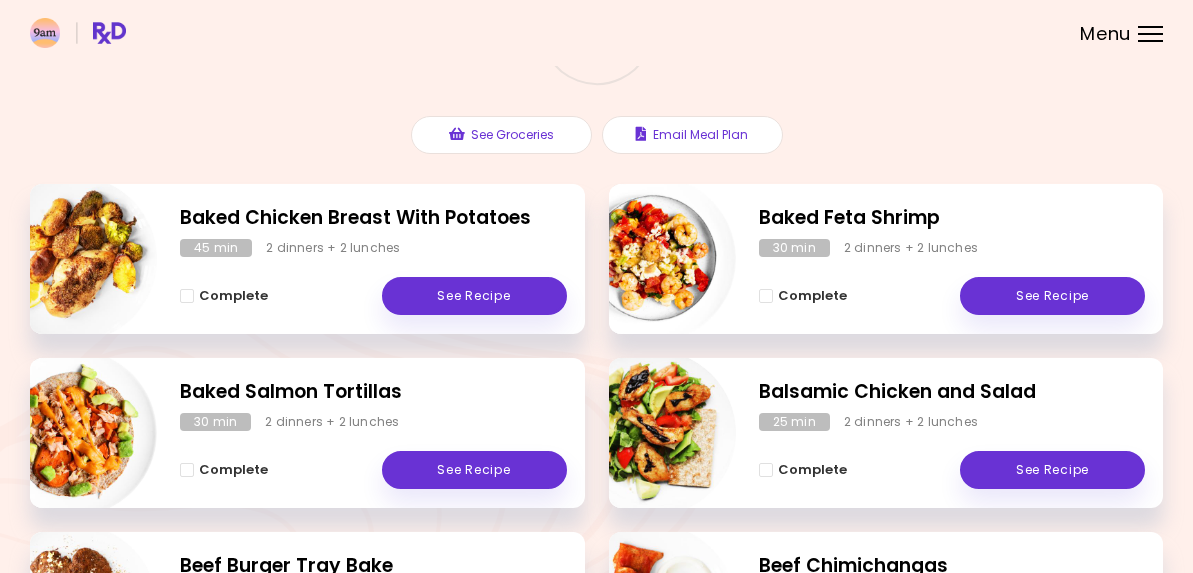 scroll, scrollTop: 0, scrollLeft: 0, axis: both 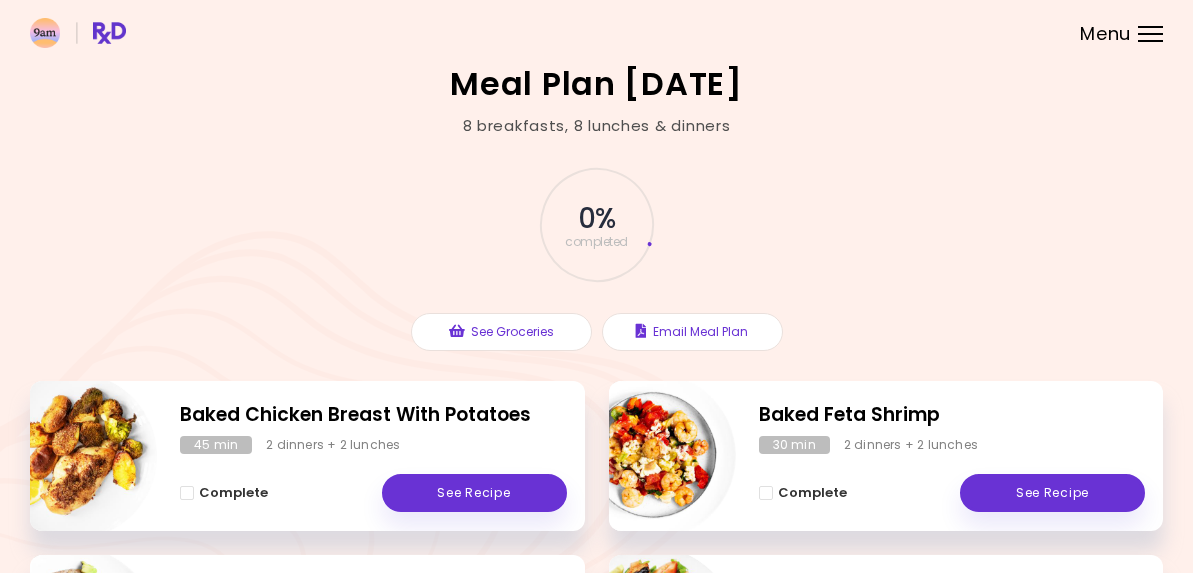 click on "Menu" at bounding box center (1150, 34) 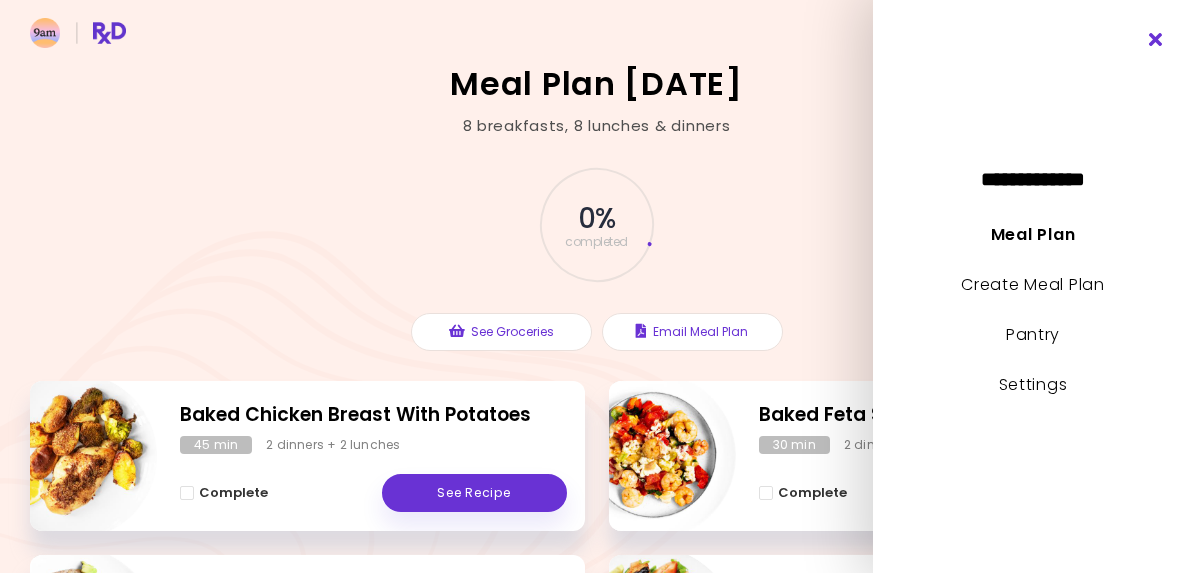 click at bounding box center [1156, 40] 